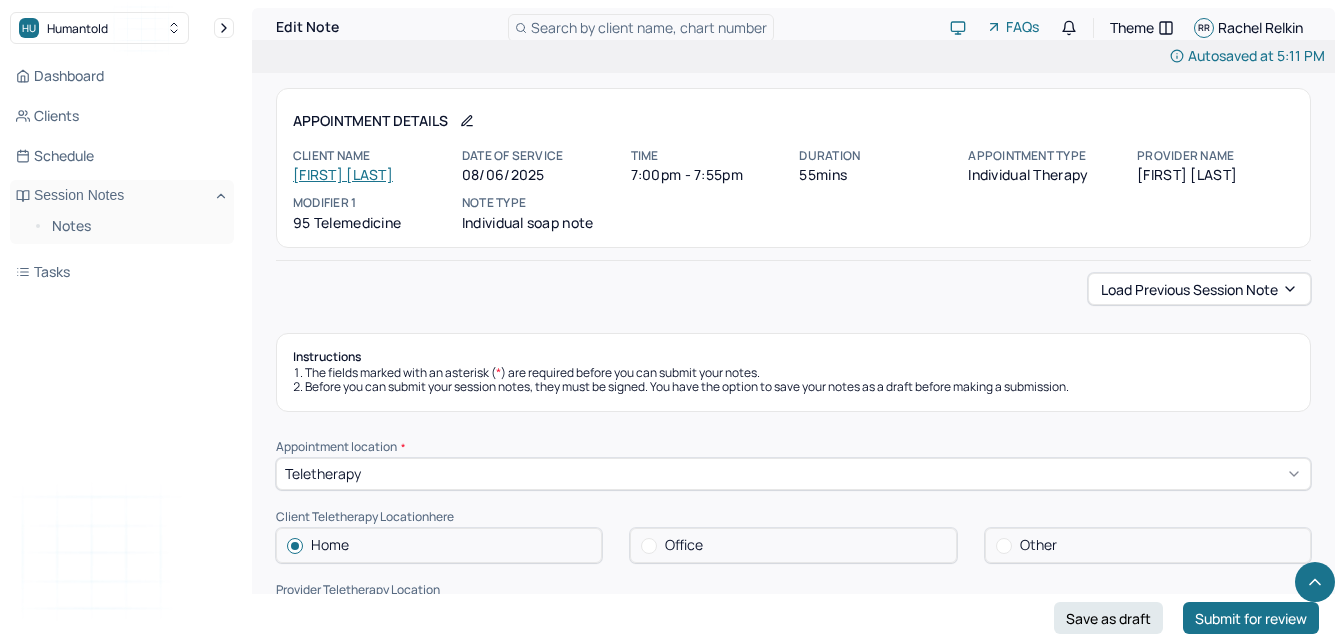 scroll, scrollTop: 1145, scrollLeft: 0, axis: vertical 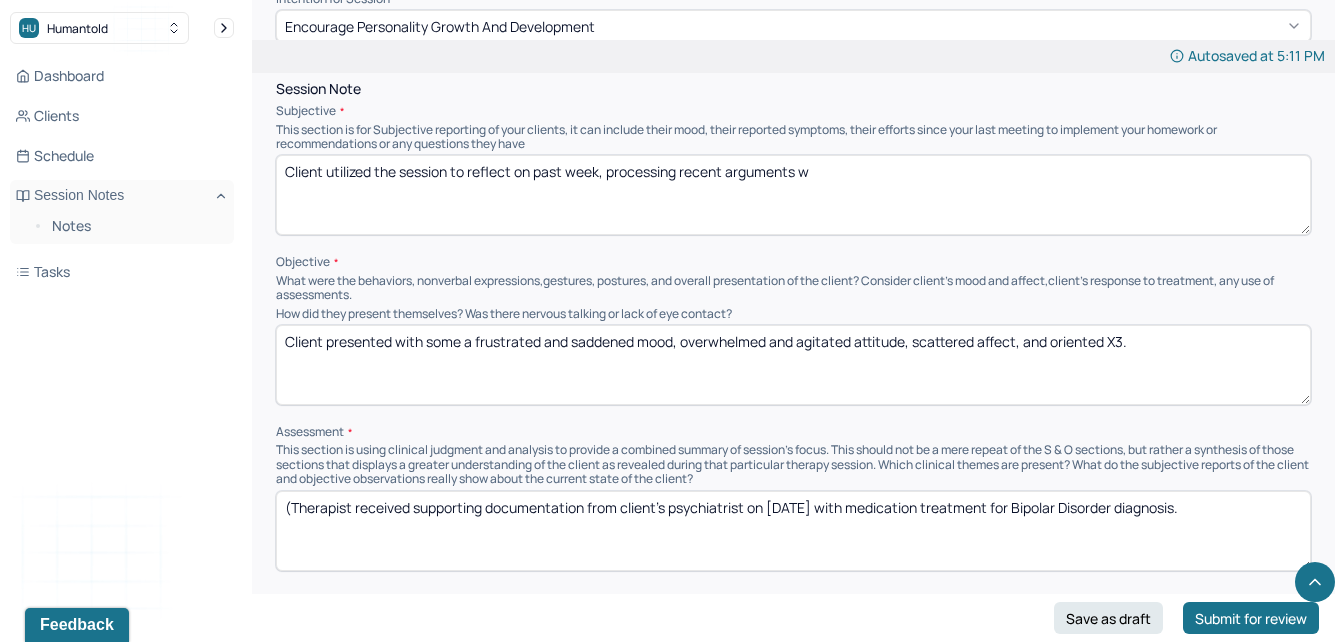 click on "Client utilized the session to reflect on past week, processing recent arguments w" at bounding box center [793, 195] 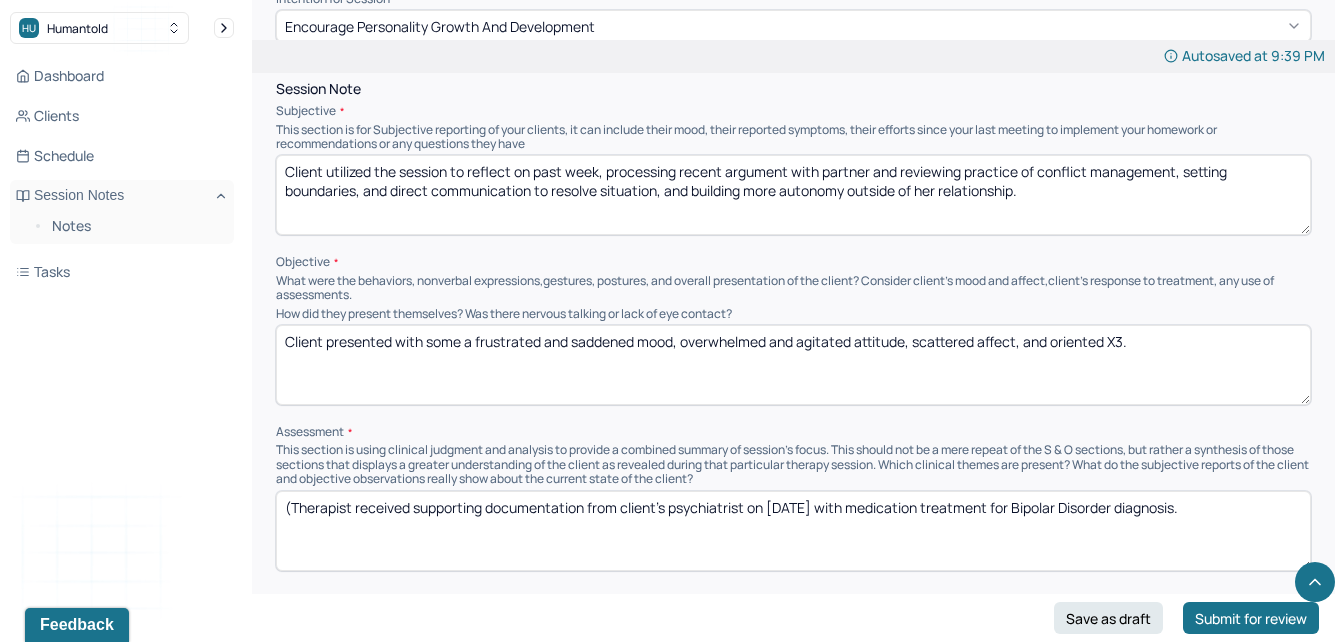 type on "Client utilized the session to reflect on past week, processing recent argument with partner and reviewing practice of conflict management, setting boundaries, and direct communication to resolve situation, and building more autonomy outside of her relationship." 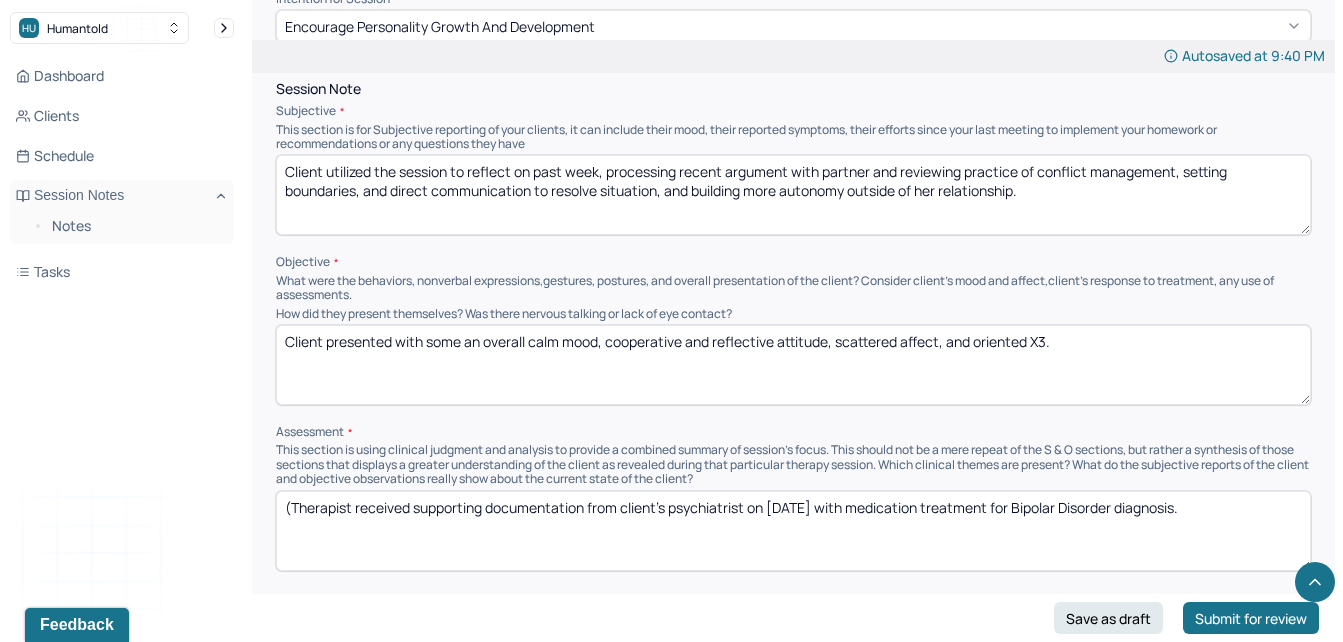 click on "Client presented with some an overall calm mood, cooperative and reflective attitude, scattered affect, and oriented X3." at bounding box center (793, 365) 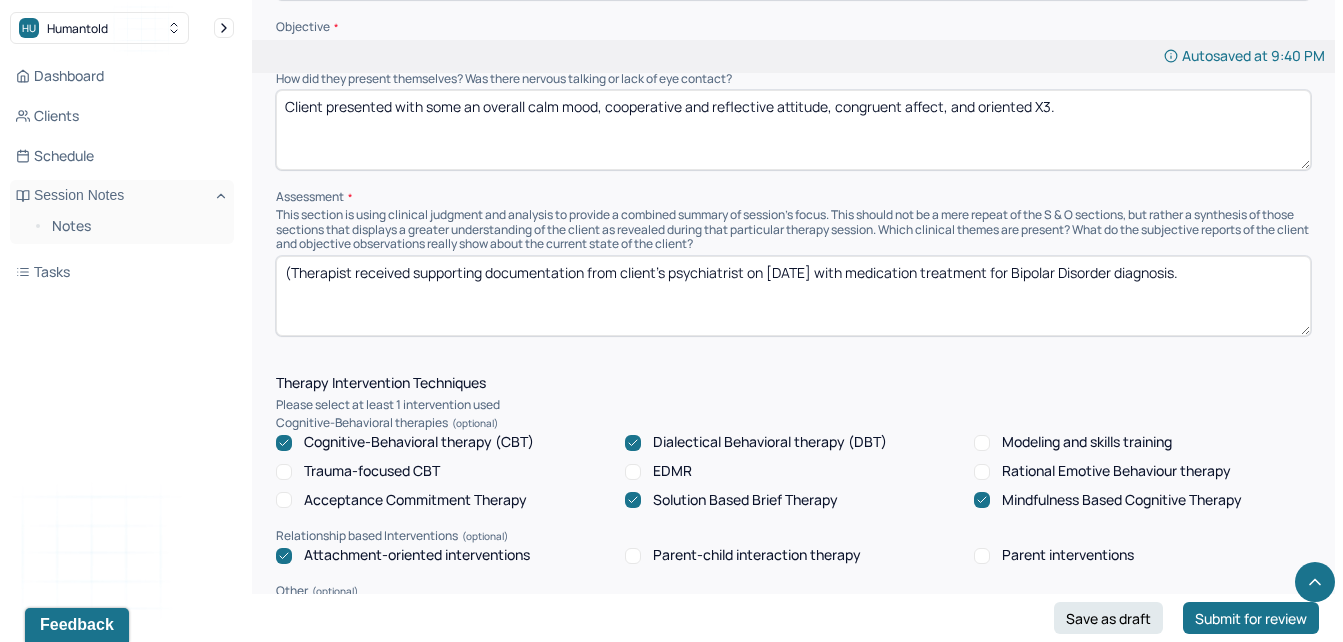 scroll, scrollTop: 1356, scrollLeft: 0, axis: vertical 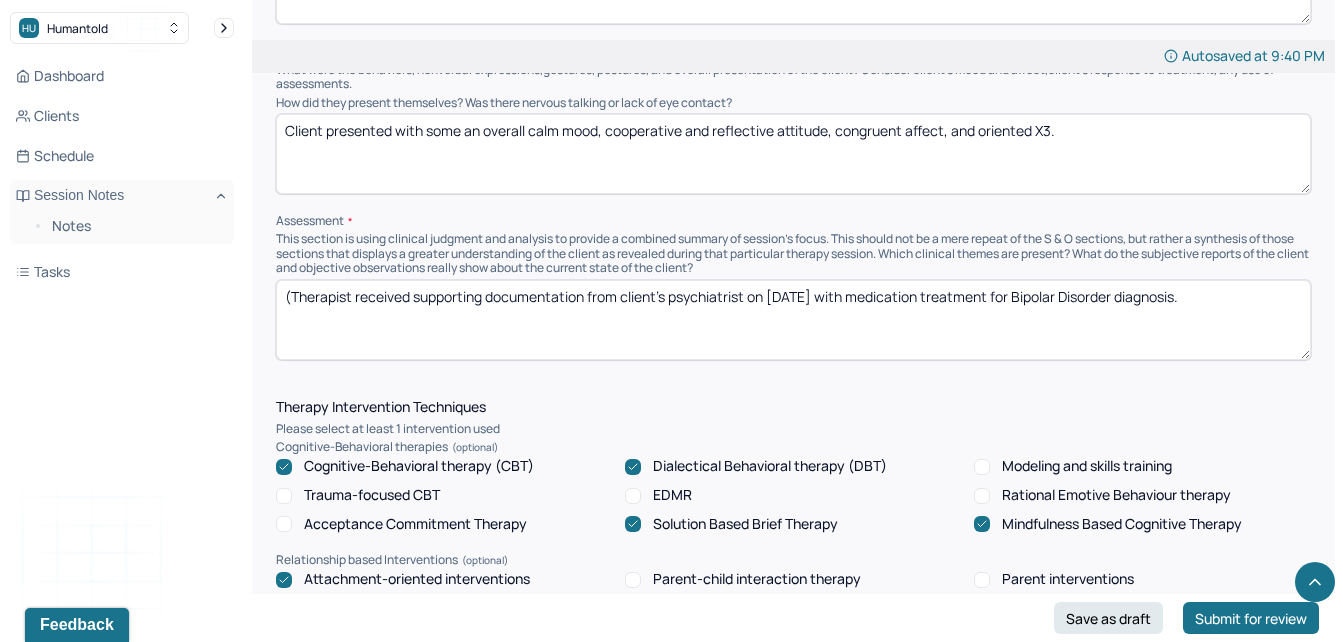 type on "Client presented with some an overall calm mood, cooperative and reflective attitude, congruent affect, and oriented X3." 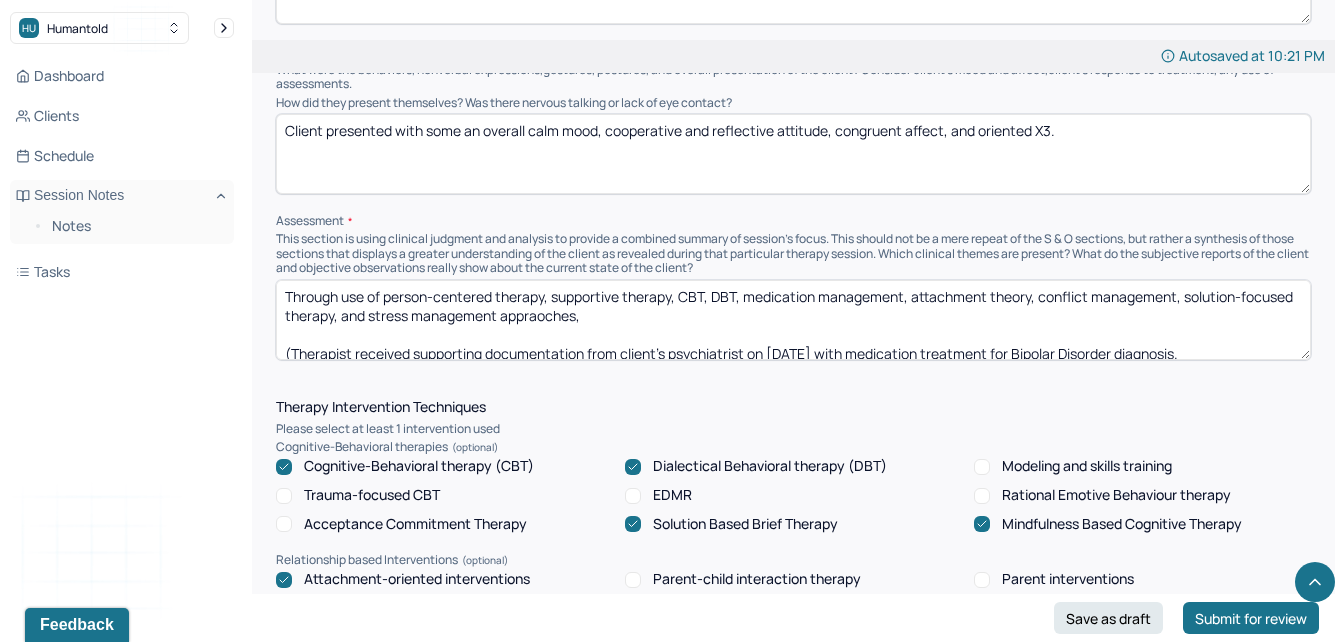 drag, startPoint x: 574, startPoint y: 326, endPoint x: 482, endPoint y: 309, distance: 93.55747 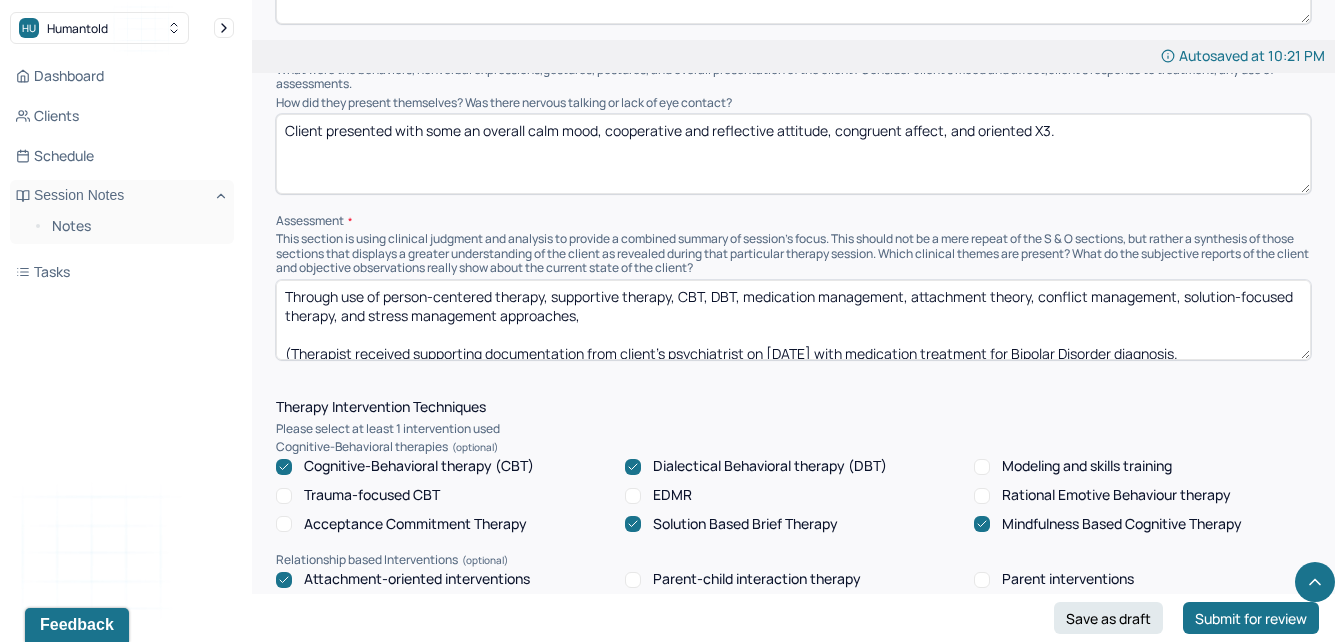 click on "Through use of person-centered therapy, supportive therapy, CBT, DBT, medication management, attachment theory, conflict management, solution-focused therapy, and stress management approaches,
(Therapist received supporting documentation from client’s psychiatrist on [DATE] with medication treatment for Bipolar Disorder diagnosis." at bounding box center (793, 320) 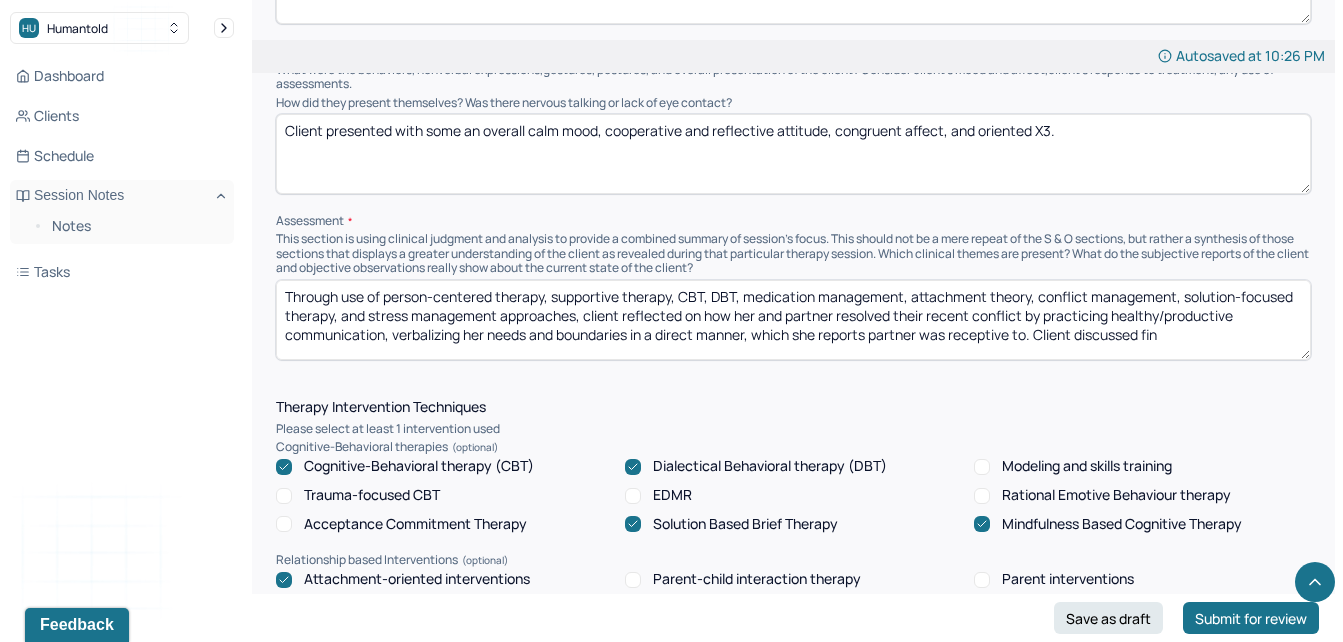 scroll, scrollTop: 4, scrollLeft: 0, axis: vertical 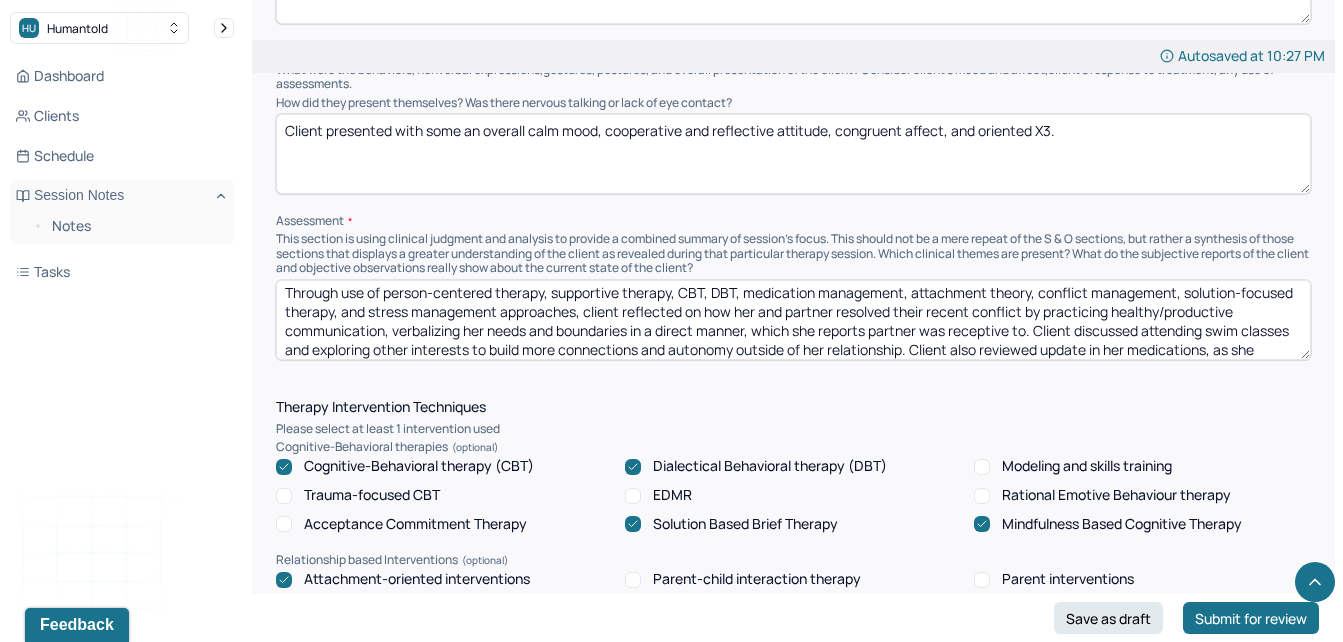 click on "Through use of person-centered therapy, supportive therapy, CBT, DBT, medication management, attachment theory, conflict management, solution-focused therapy, and stress management approaches, client reflected on how her and partner resolved their recent conflict by practicing healthy/productive communication, verbalizing her needs and boundaries in a direct manner, which she reports partner was receptive to. Client discussed attending swim classes and exploring other interests to build more connections and autonomy outside of her relationship. Client also reviewed update in her medications, as she reported stable mood and decrease in mood swings and hypo
(Therapist received supporting documentation from client’s psychiatrist on 1/16/25 with medication treatment for Bipolar Disorder diagnosis." at bounding box center (793, 320) 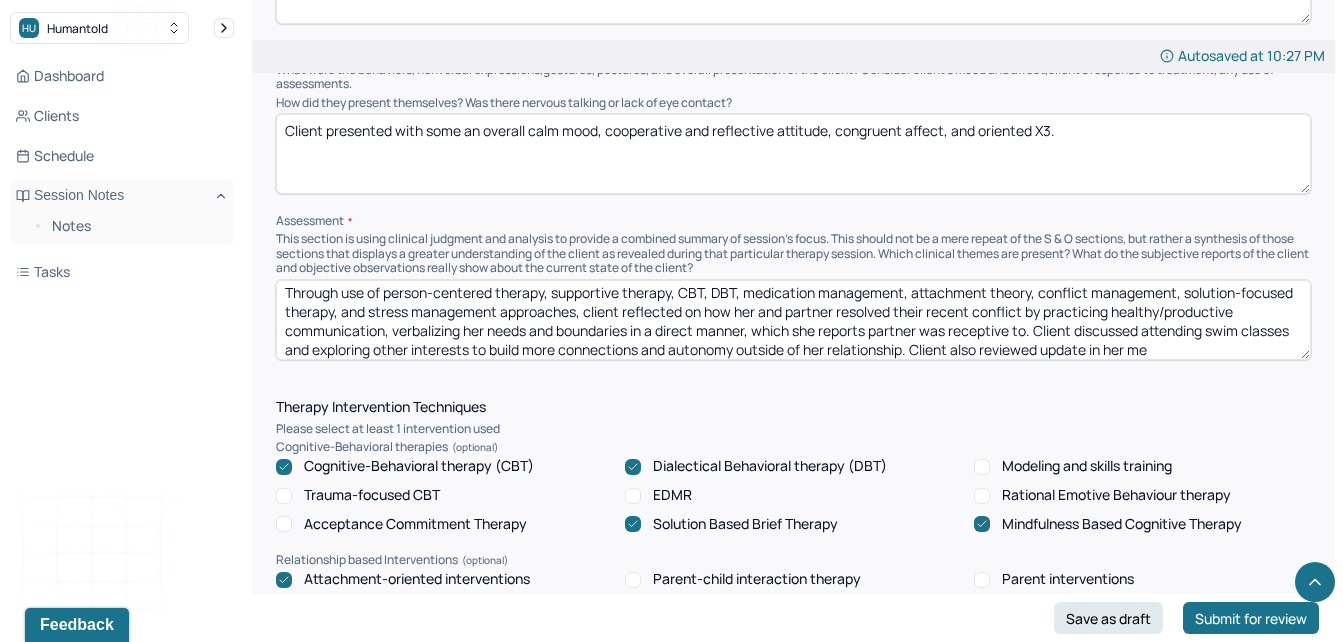 scroll, scrollTop: 23, scrollLeft: 0, axis: vertical 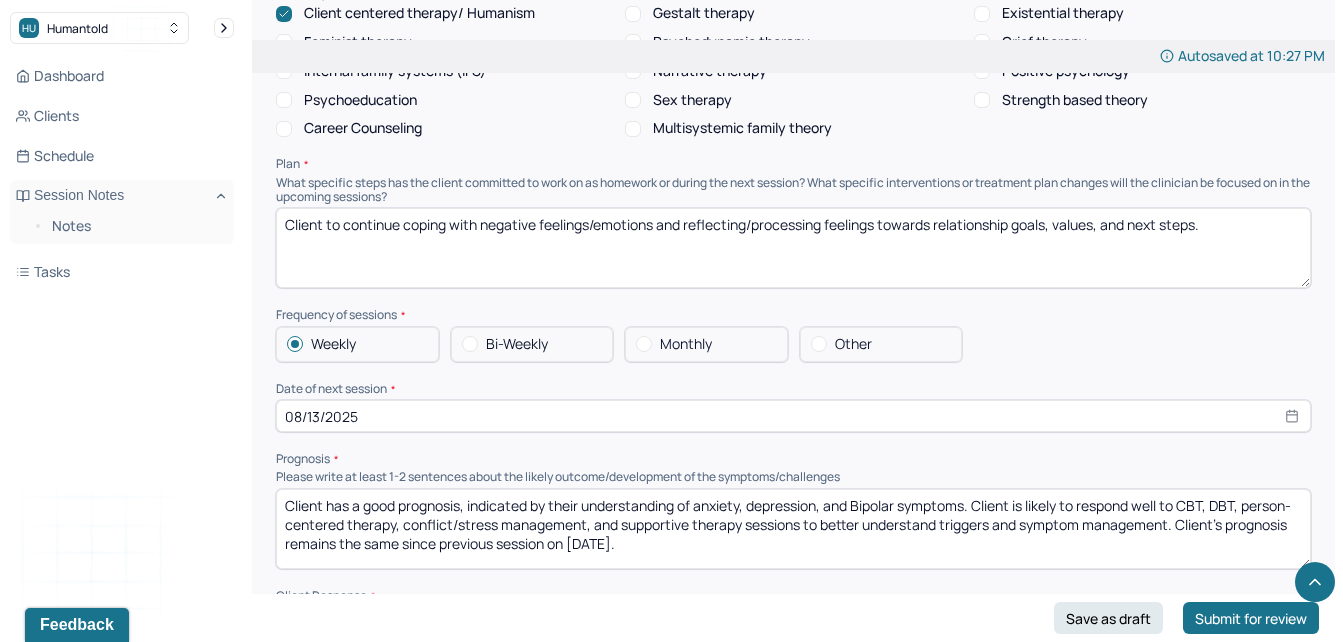 type on "Through use of person-centered therapy, supportive therapy, CBT, DBT, medication management, attachment theory, conflict management, solution-focused therapy, and stress management approaches, client reflected on how her and partner resolved their recent conflict by practicing healthy/productive communication, verbalizing her needs and boundaries in a direct manner, which she reports partner was receptive to. Client discussed attending swim classes and exploring other interests to build more connections and autonomy outside of her relationship. Client also reviewed update in her medications, as she reported stable mood and decrease in mood swings and hypomania.
(Therapist received supporting documentation from client’s psychiatrist on [DATE] with medication treatment for Bipolar Disorder diagnosis." 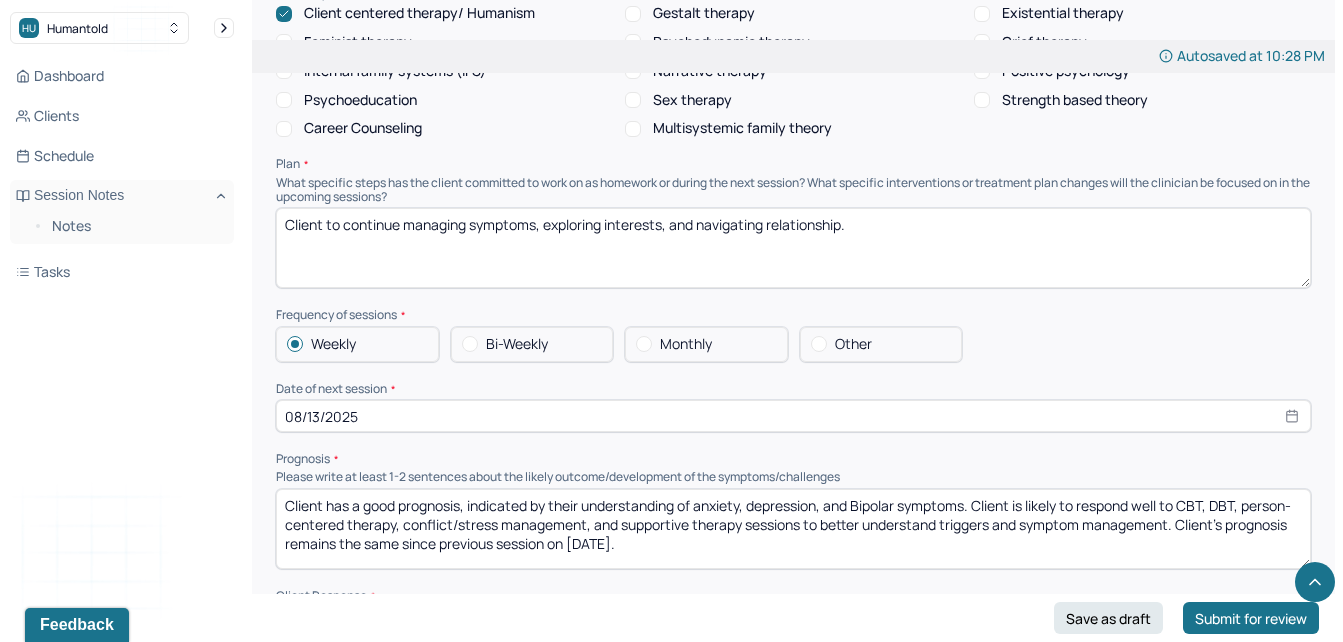 click on "Client to continue managing symptoms, exploring interests, and navigating relationship." at bounding box center (793, 248) 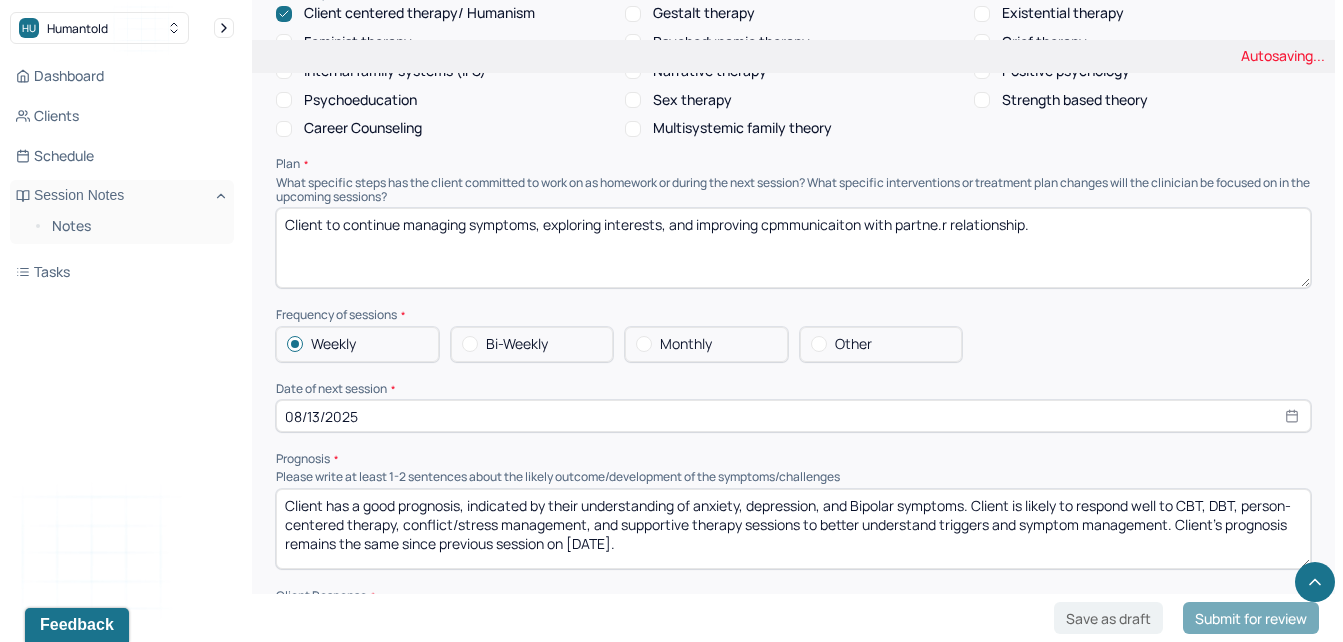 drag, startPoint x: 974, startPoint y: 247, endPoint x: 918, endPoint y: 247, distance: 56 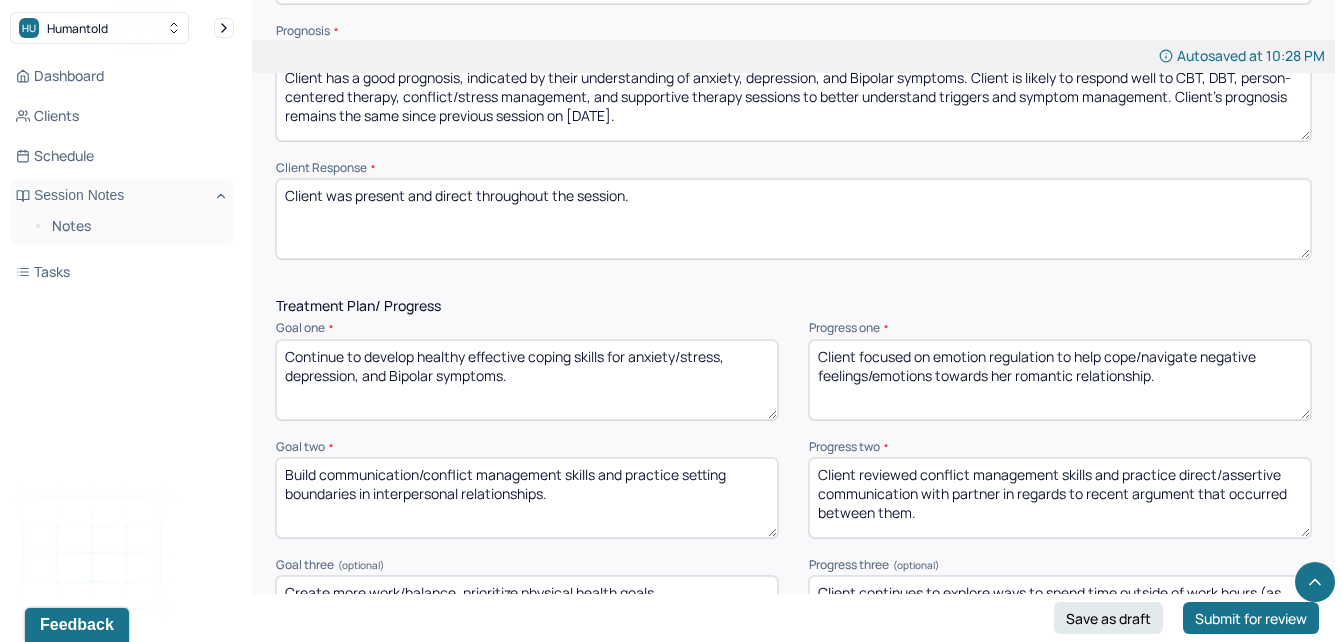 scroll, scrollTop: 2411, scrollLeft: 0, axis: vertical 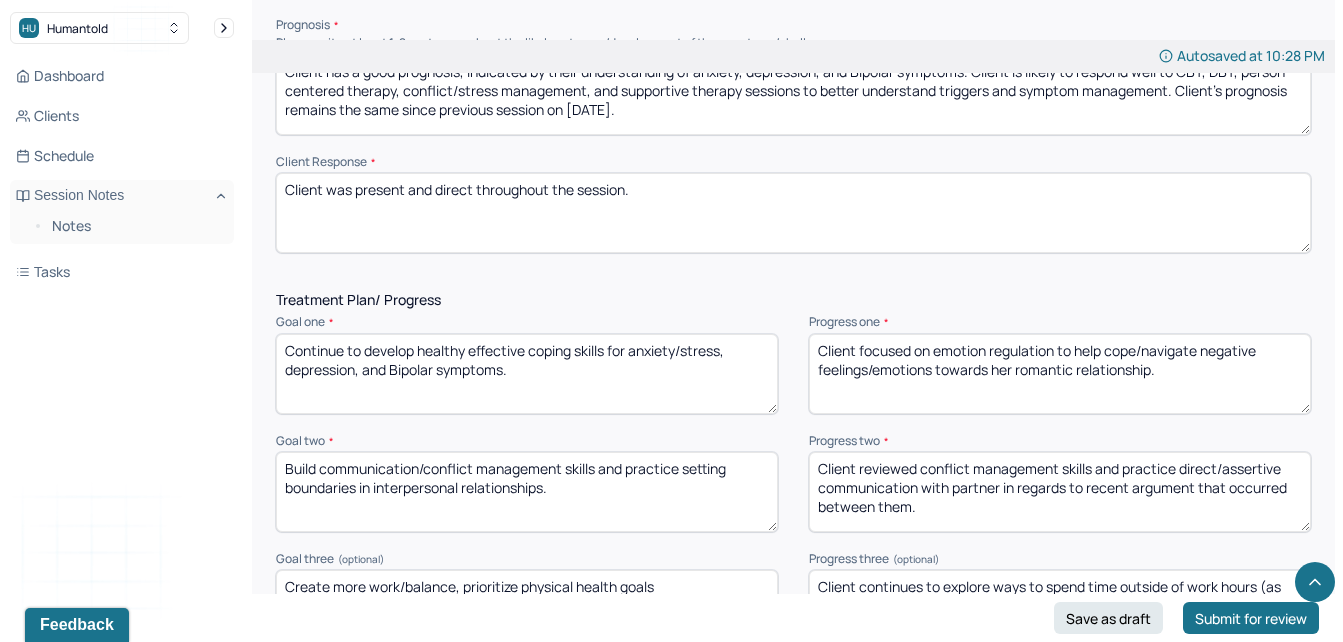 type on "Client to continue managing symptoms, exploring interests, and improving communication with partner." 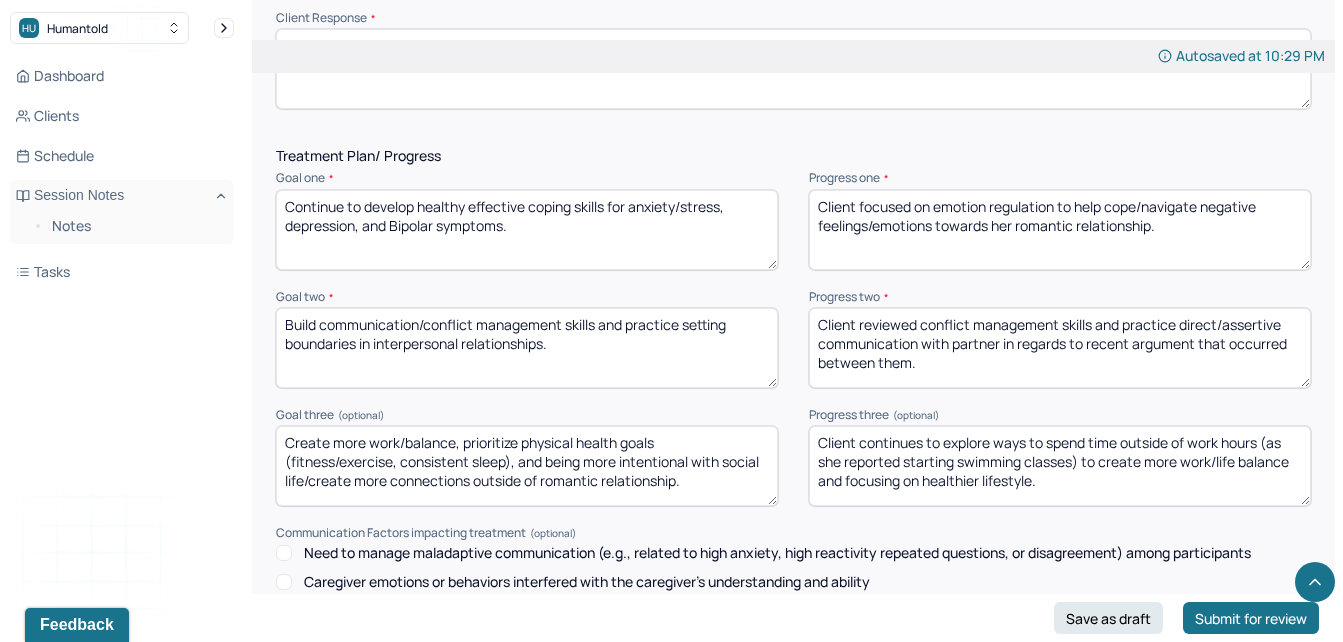 scroll, scrollTop: 2573, scrollLeft: 0, axis: vertical 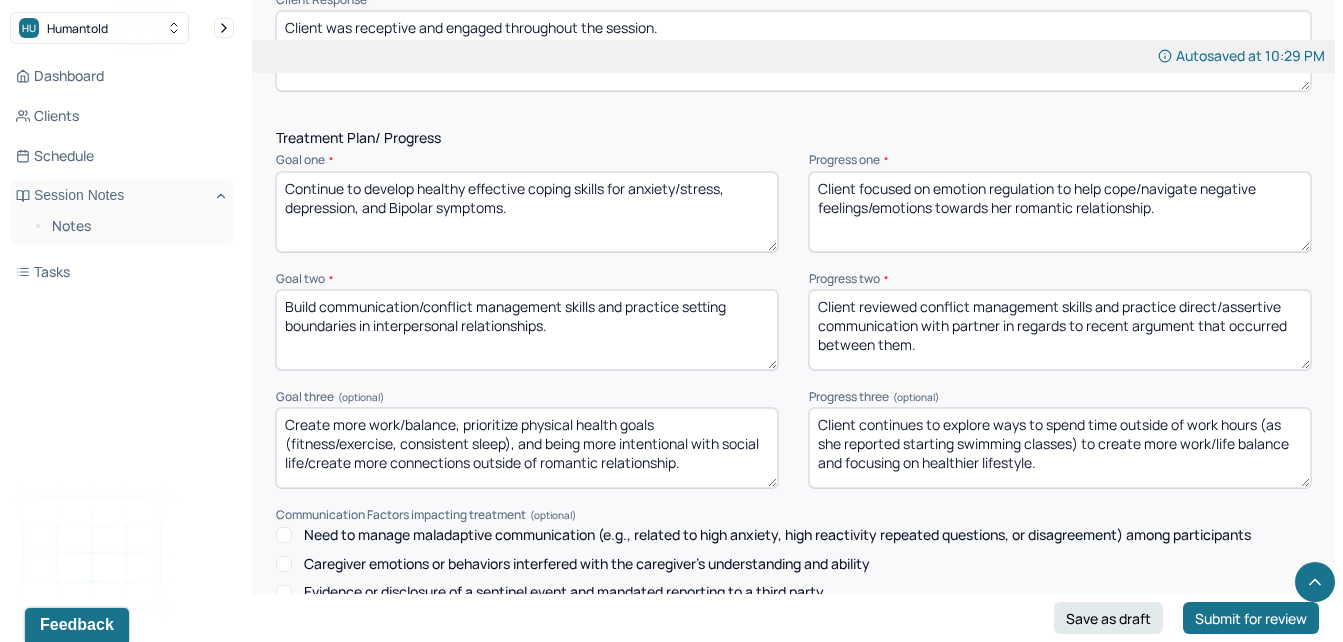 type on "Client was receptive and engaged throughout the session." 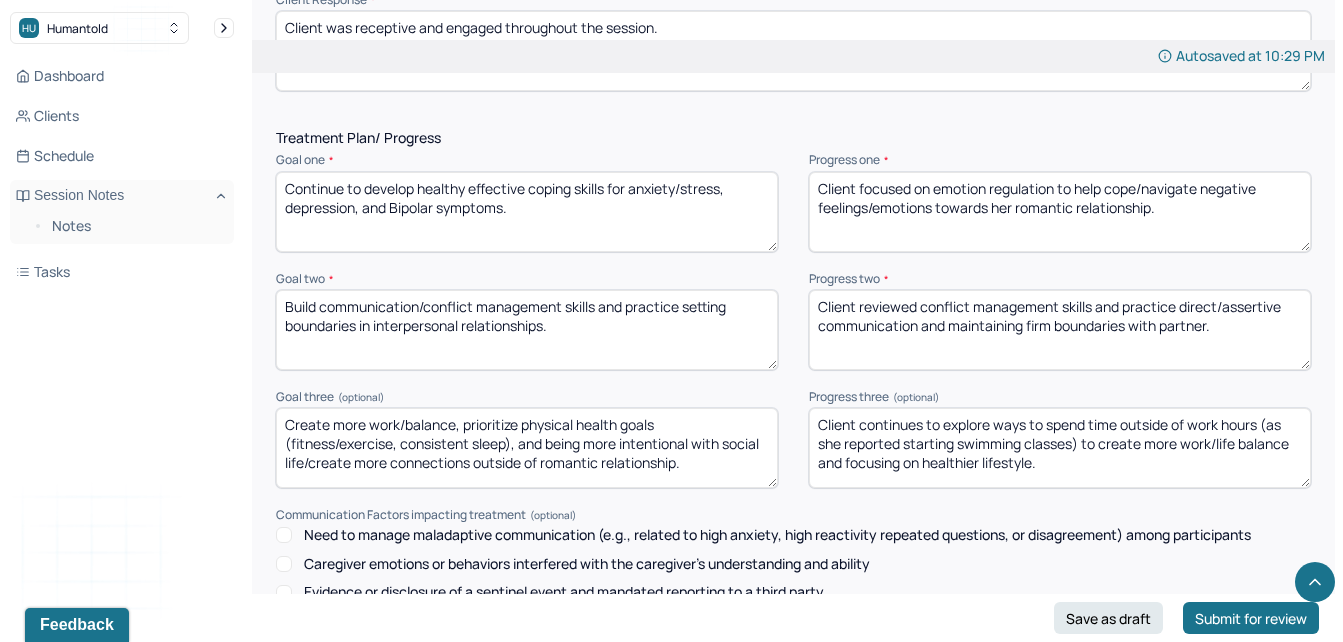 scroll, scrollTop: 2953, scrollLeft: 0, axis: vertical 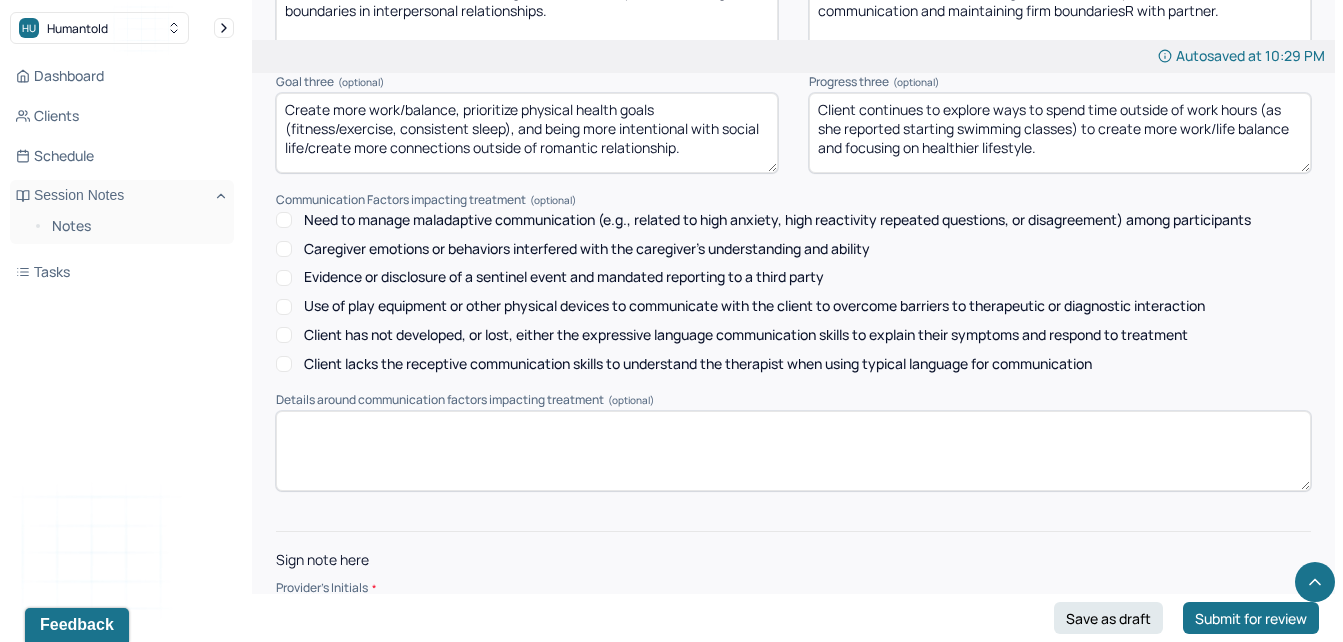 type on "Client reviewed conflict management skills and practice direct/assertive communication and maintaining firm boundariesR with partner." 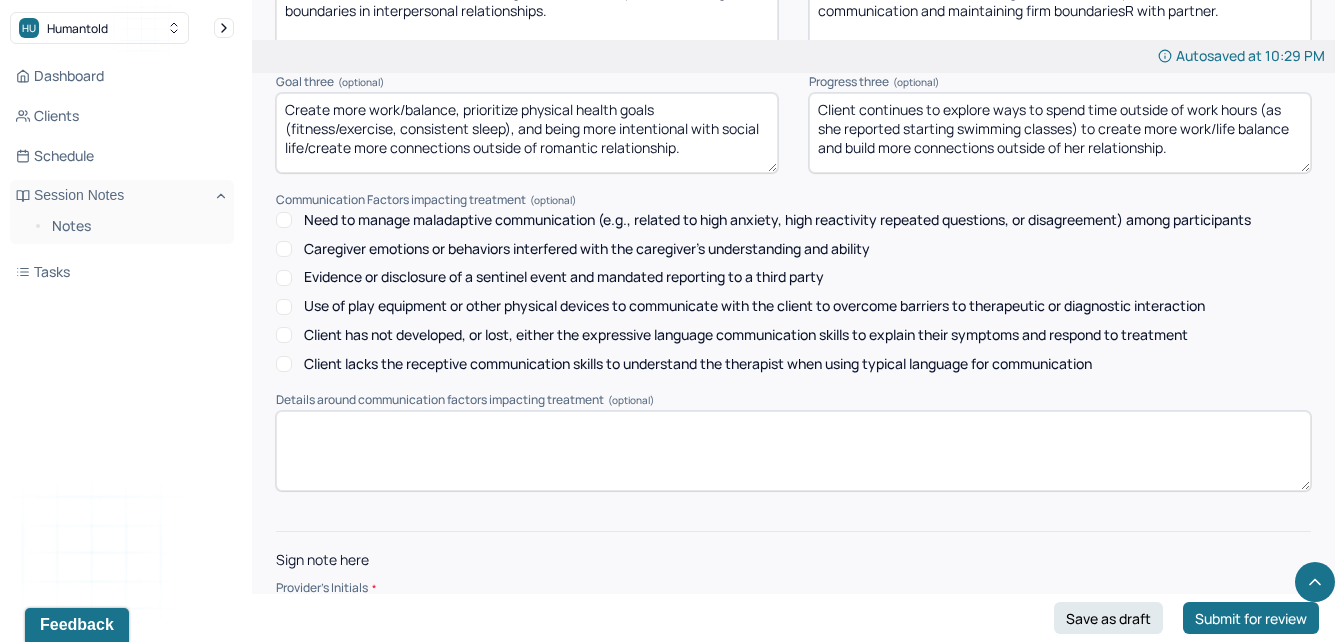 type on "Client continues to explore ways to spend time outside of work hours (as she reported starting swimming classes) to create more work/life balance and build more connections outside of her relationship." 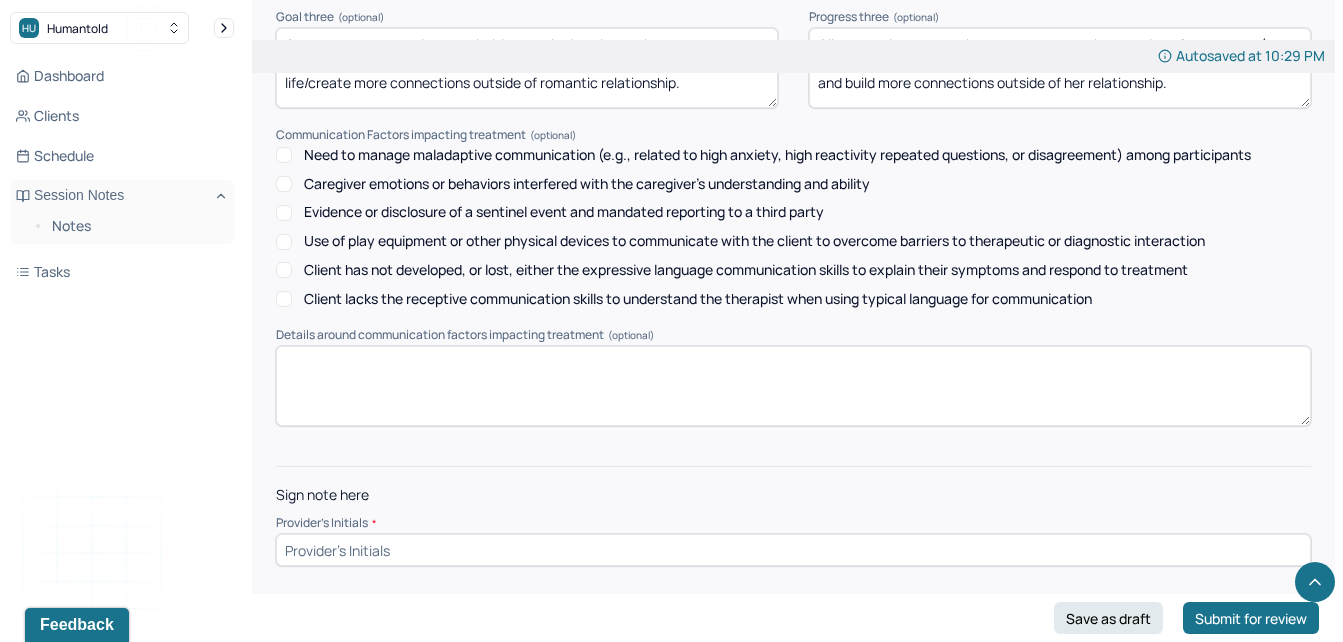 click at bounding box center [793, 550] 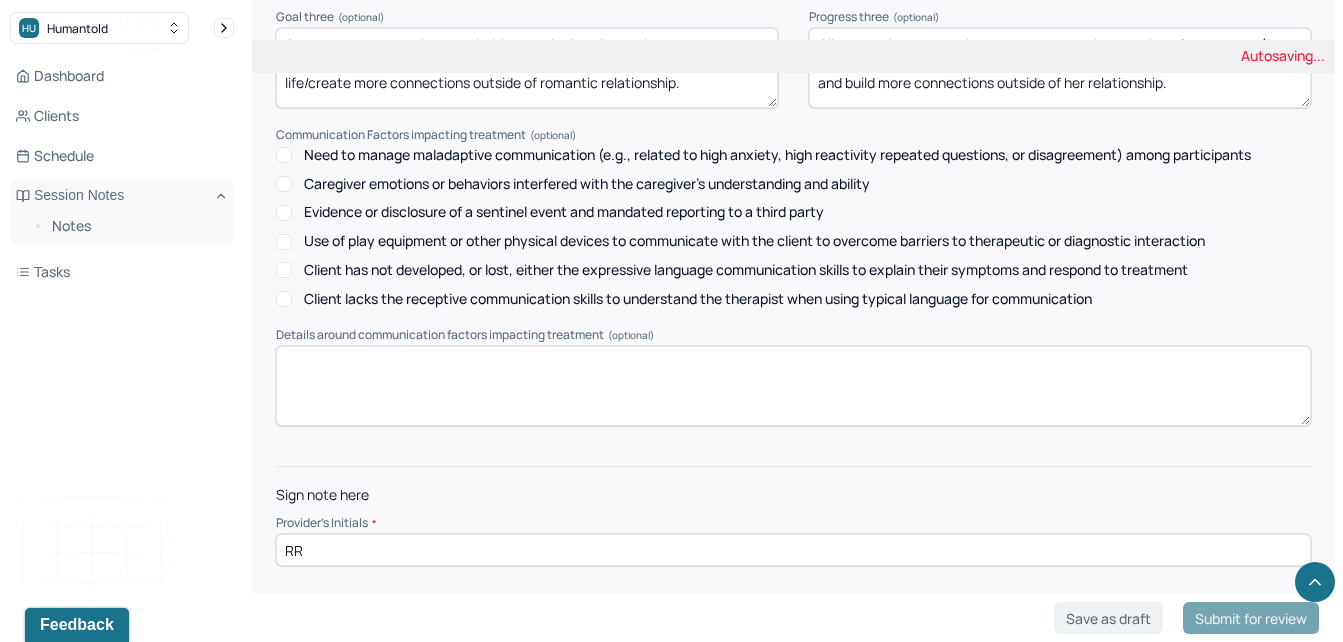 type on "RR" 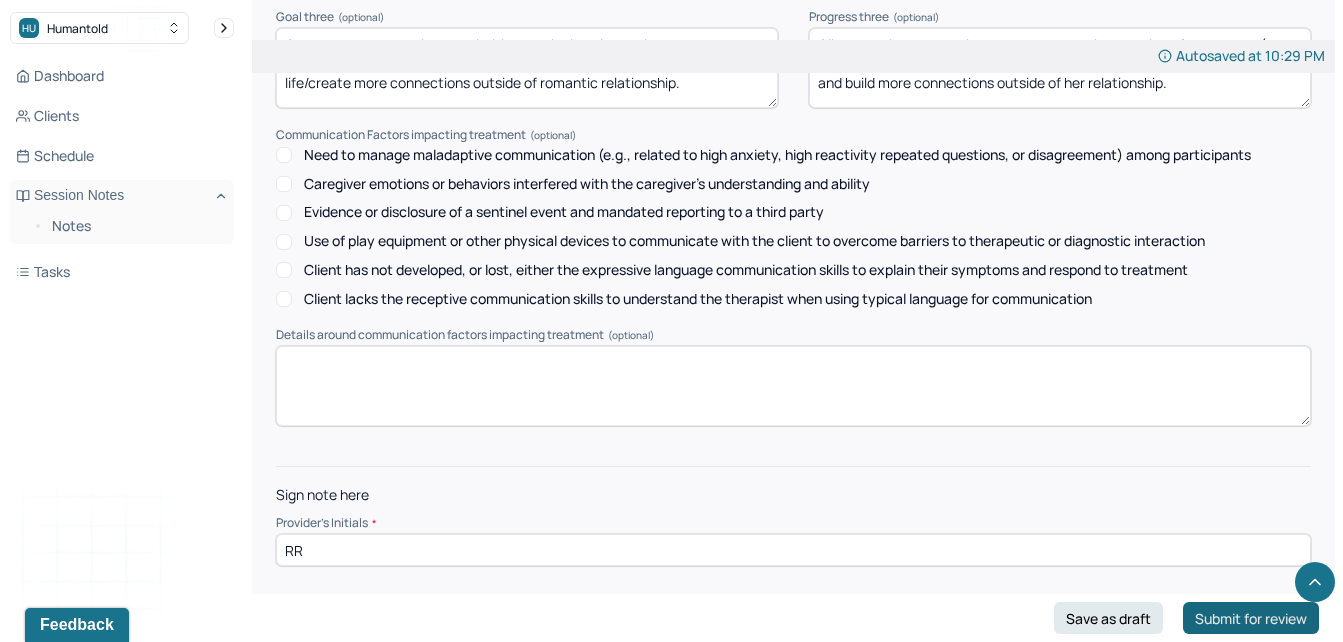 click on "Submit for review" at bounding box center (1251, 618) 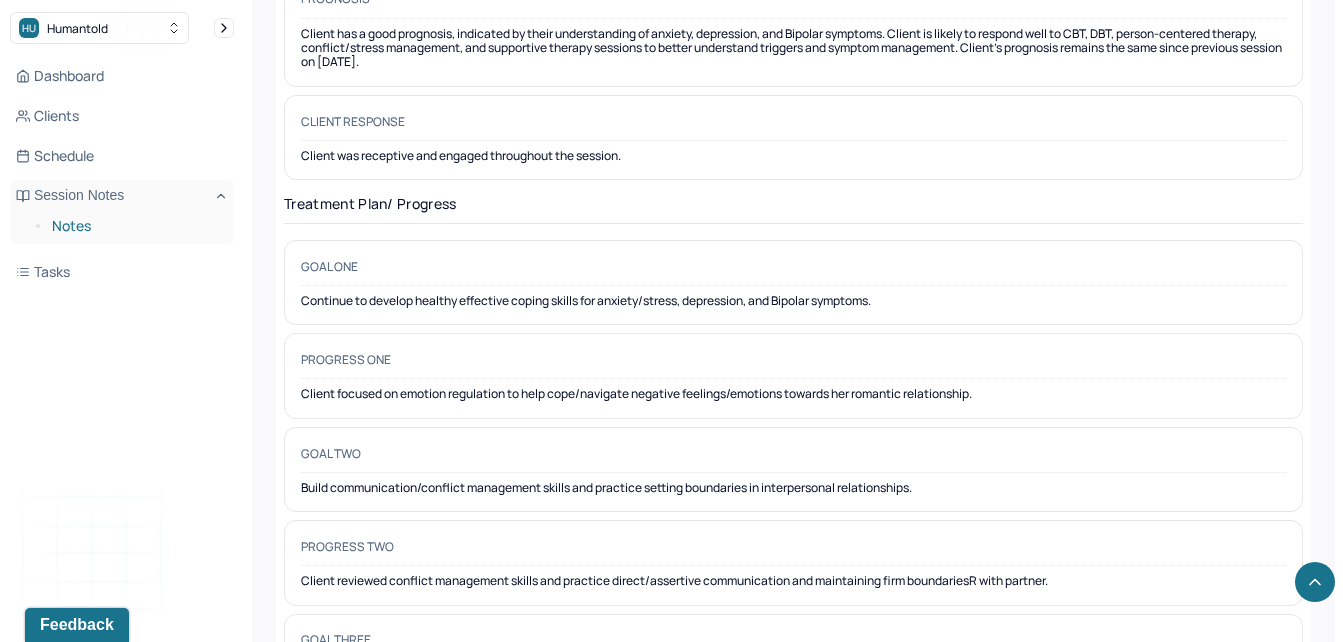 click on "Notes" at bounding box center [135, 226] 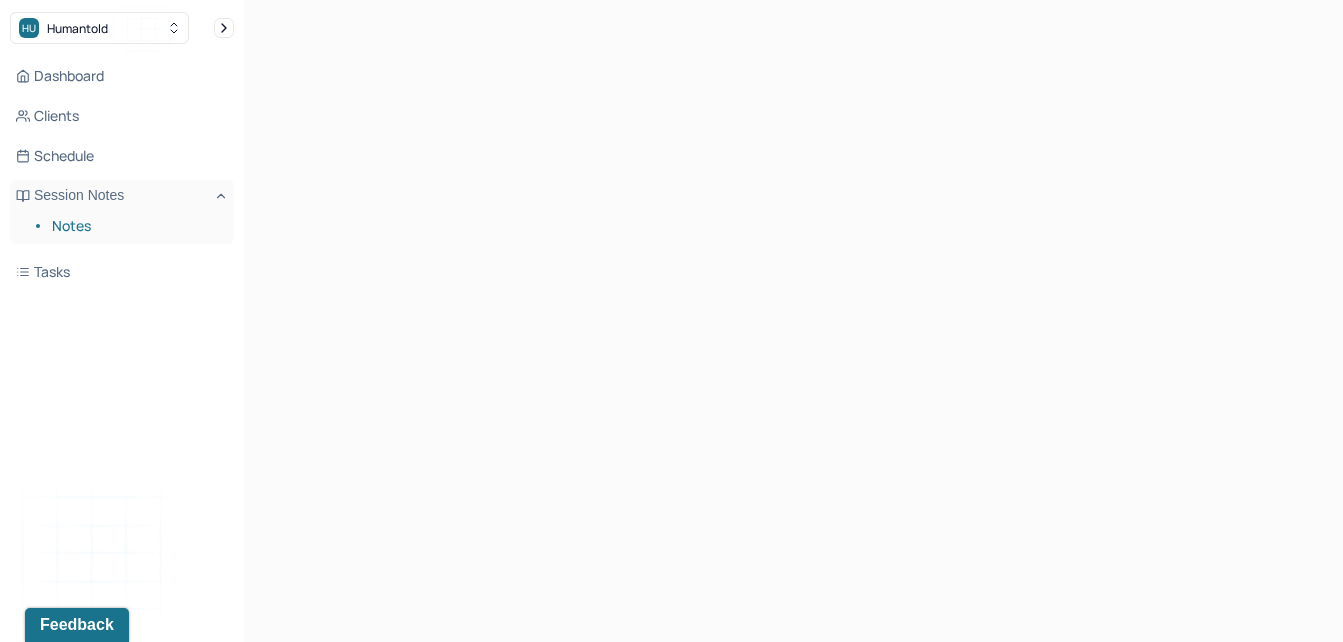 scroll, scrollTop: 0, scrollLeft: 0, axis: both 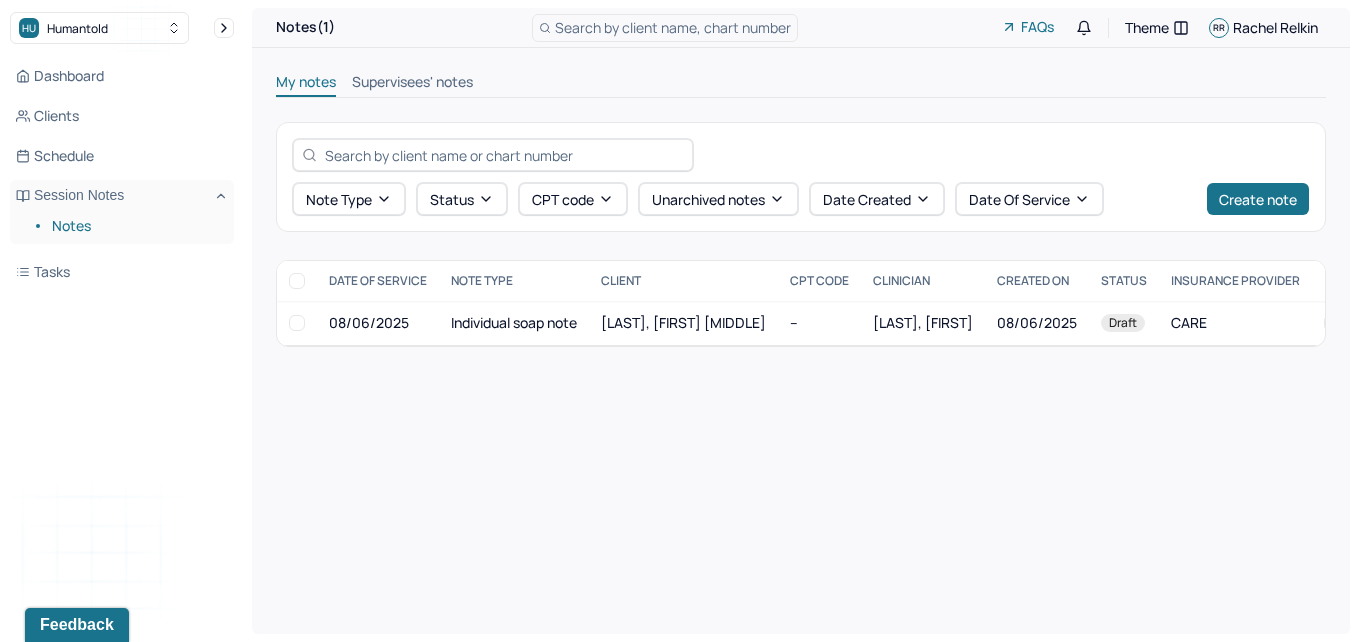 click on "Supervisees' notes" at bounding box center (412, 84) 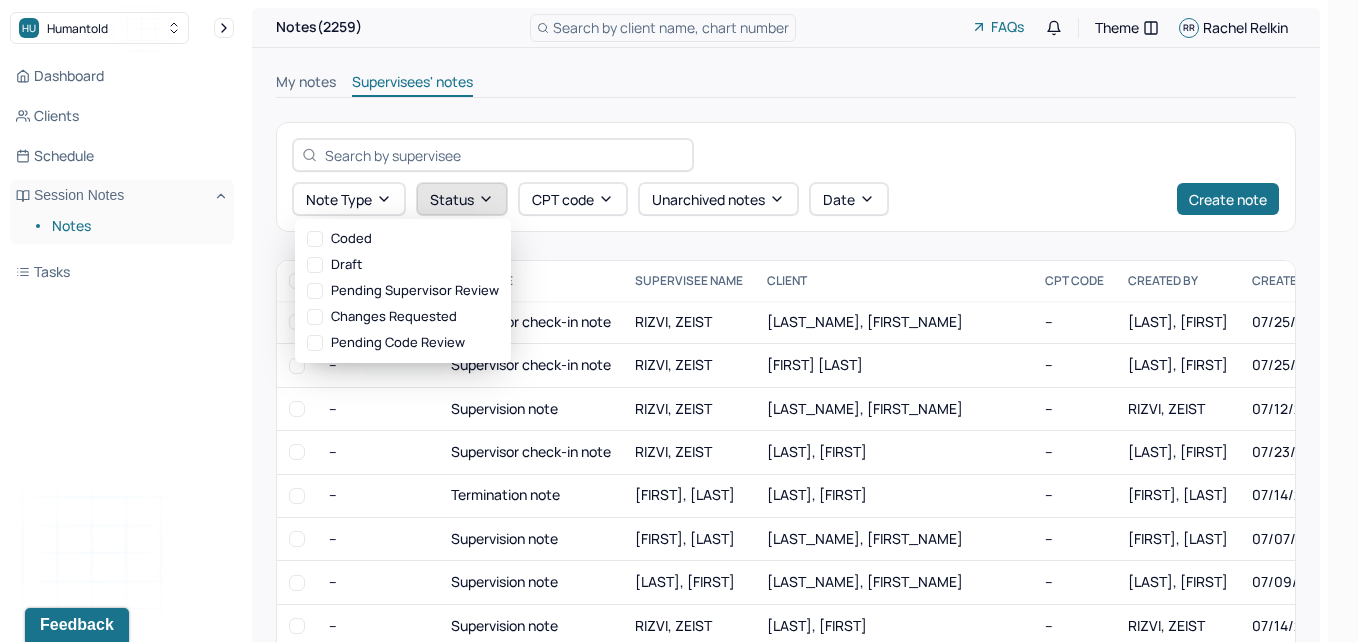 click on "Status" at bounding box center (462, 199) 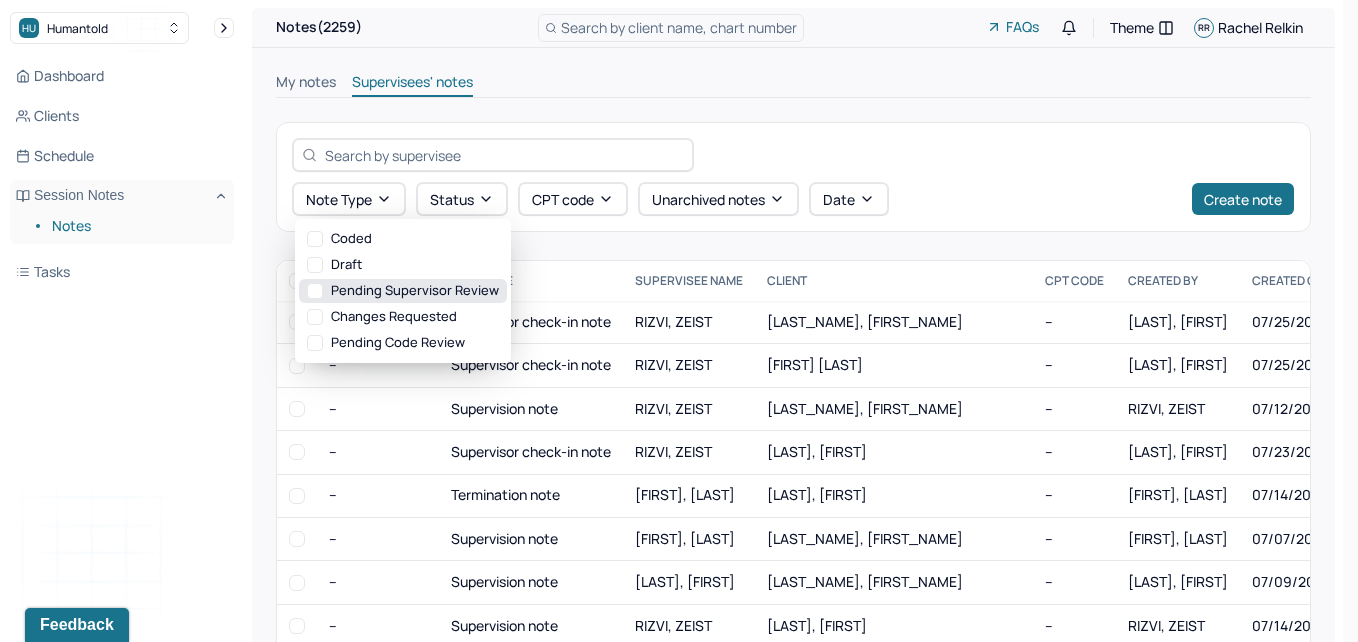 click on "Pending supervisor review" at bounding box center [403, 291] 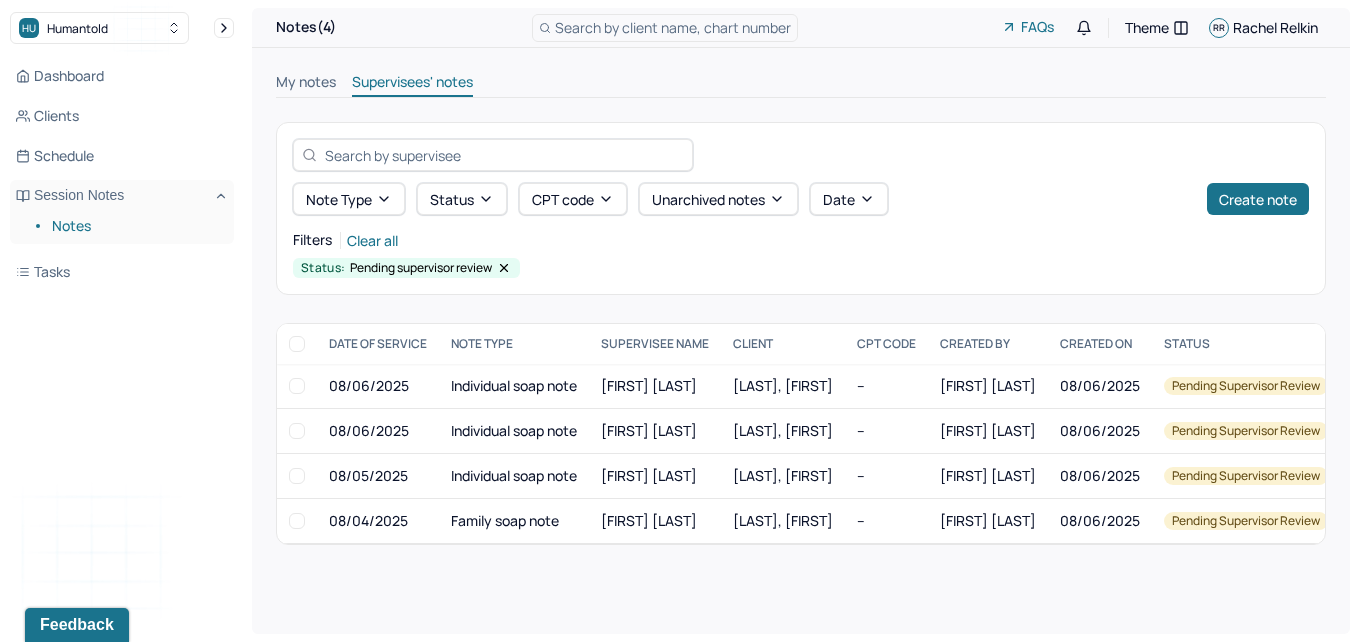 click on "Dashboard Clients Schedule Session Notes Notes Tasks RR [NAME] [LASTNAME] provider Logout" at bounding box center [122, 341] 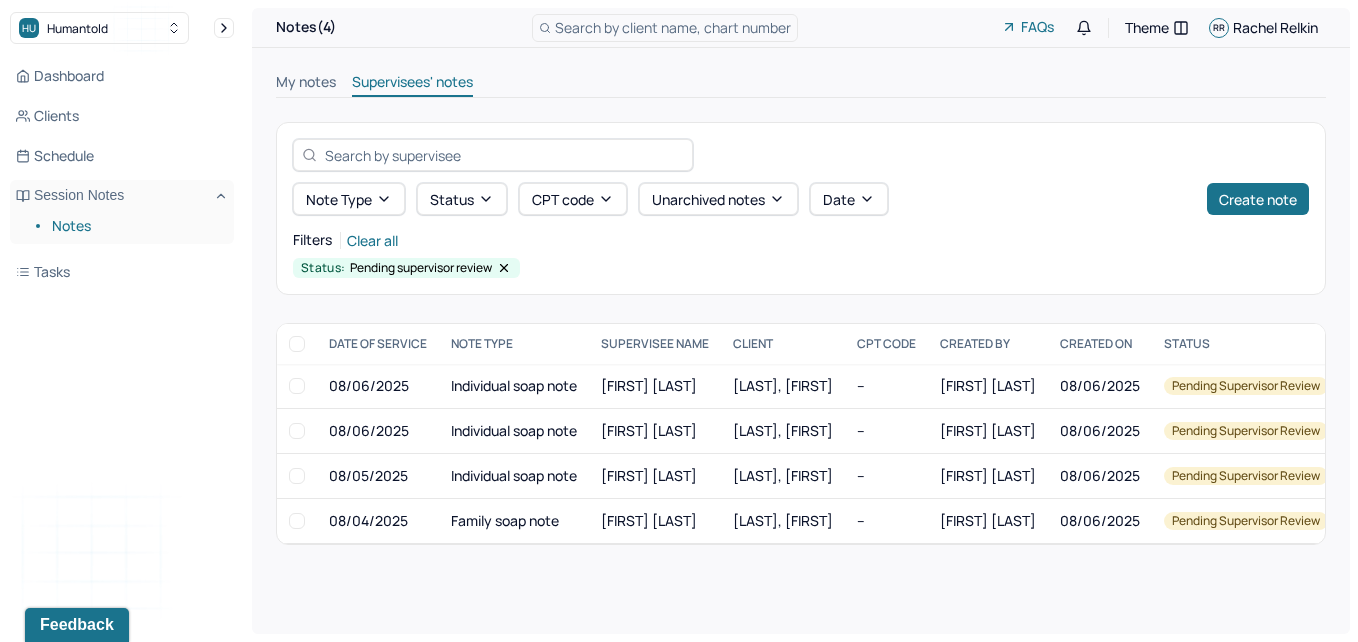 click at bounding box center [297, 344] 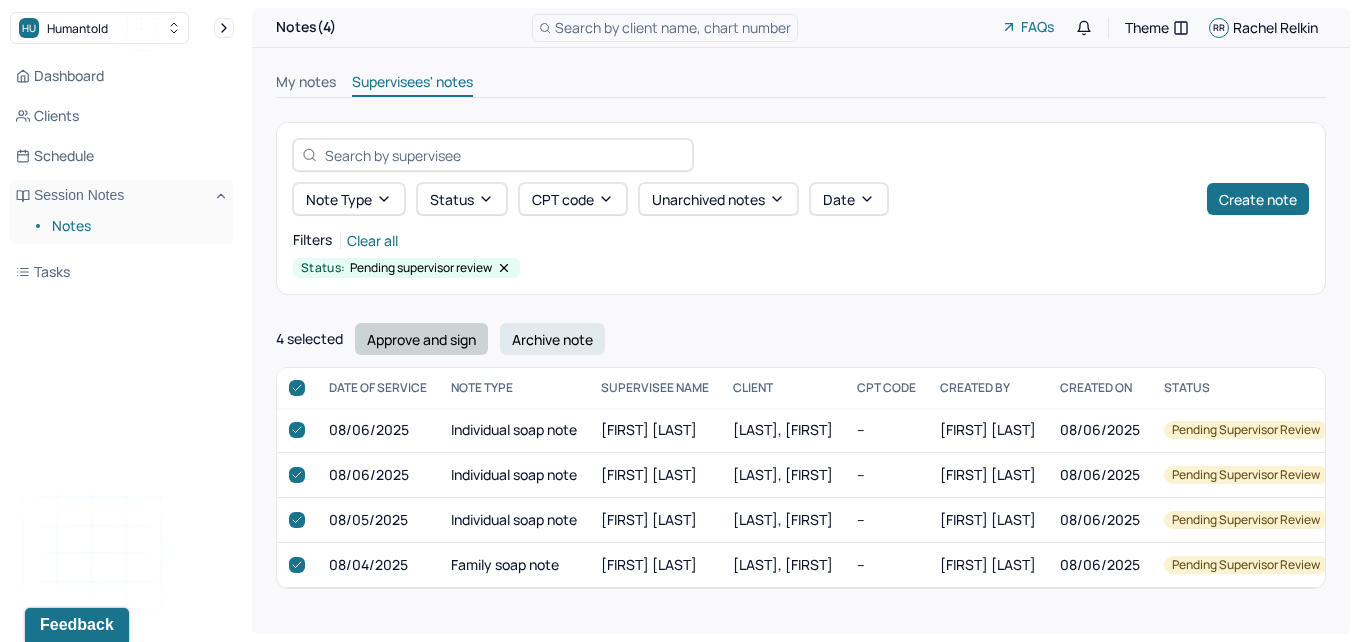 click on "Approve and sign" at bounding box center [421, 339] 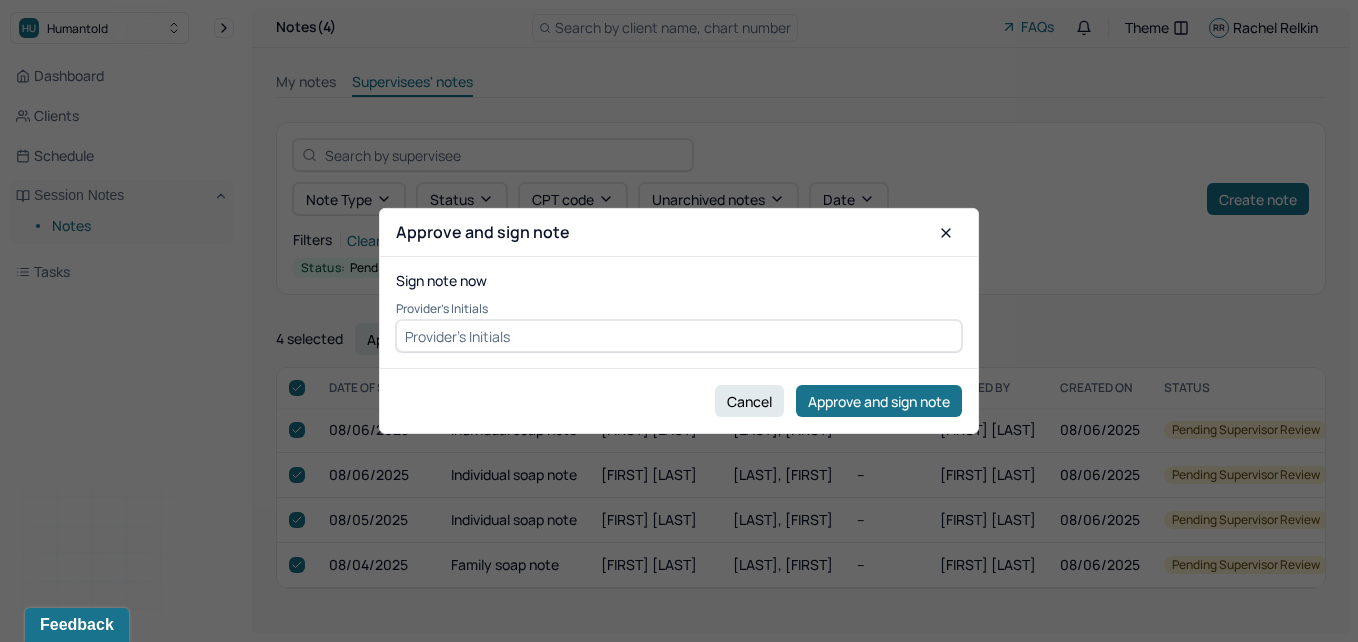 click at bounding box center [679, 336] 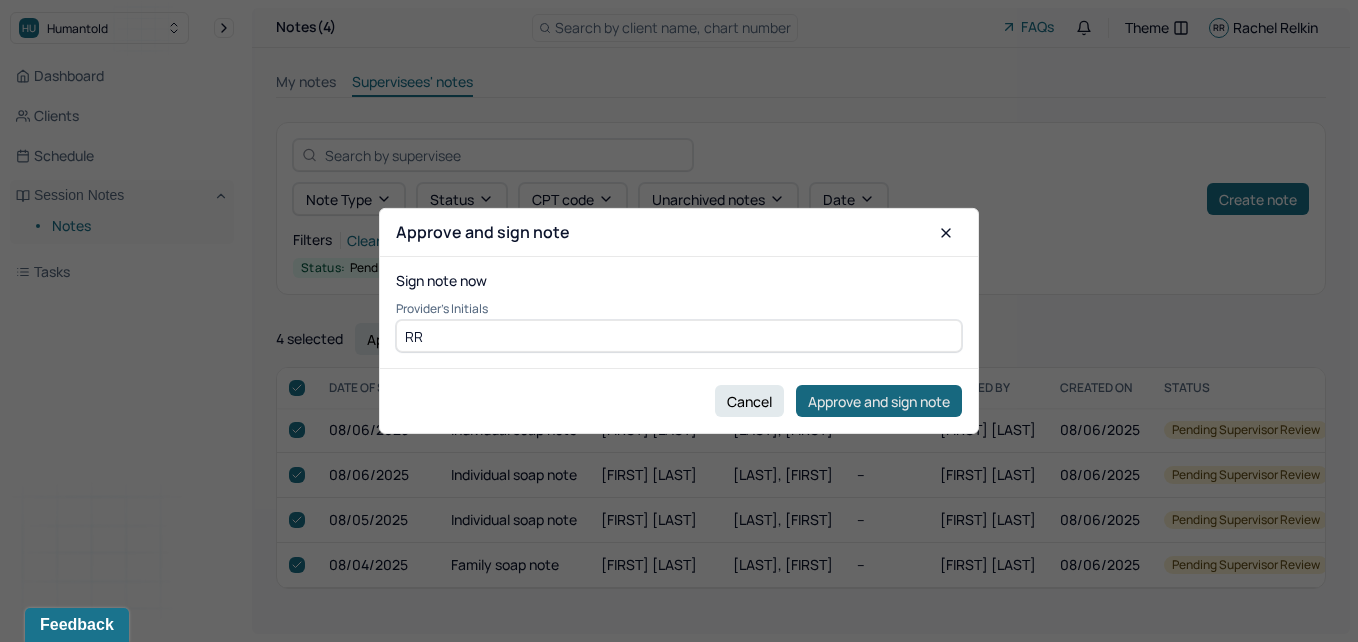type on "RR" 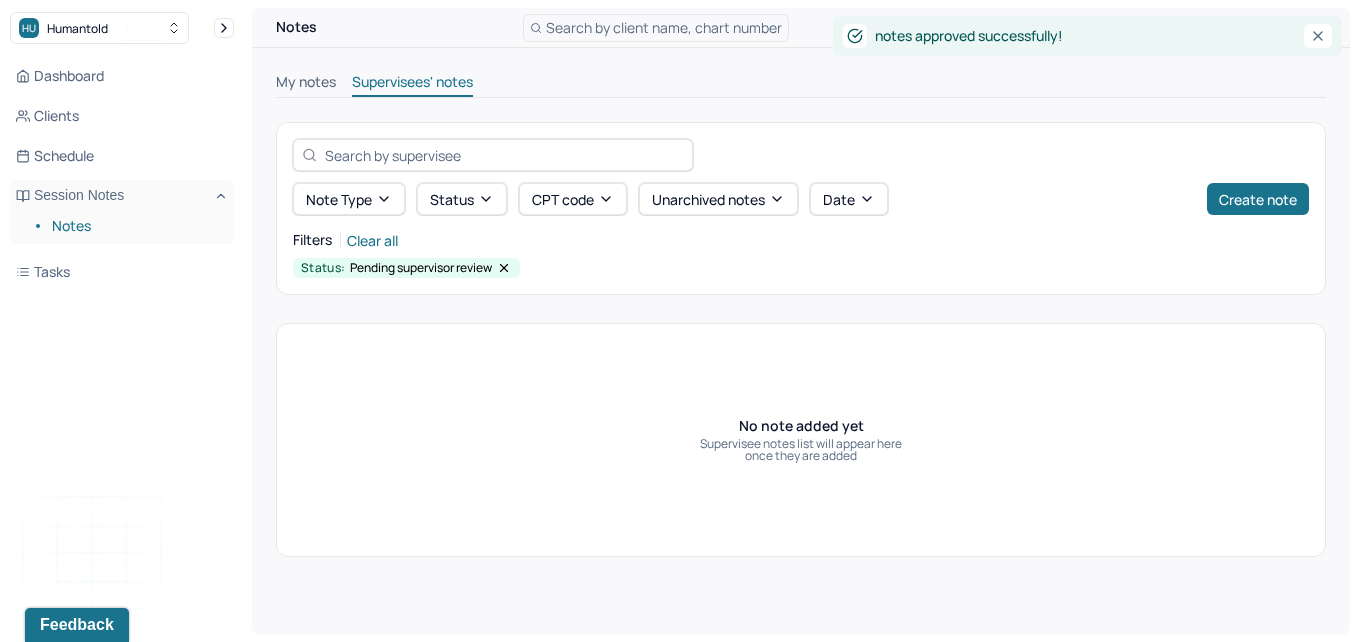click on "My notes" at bounding box center (306, 84) 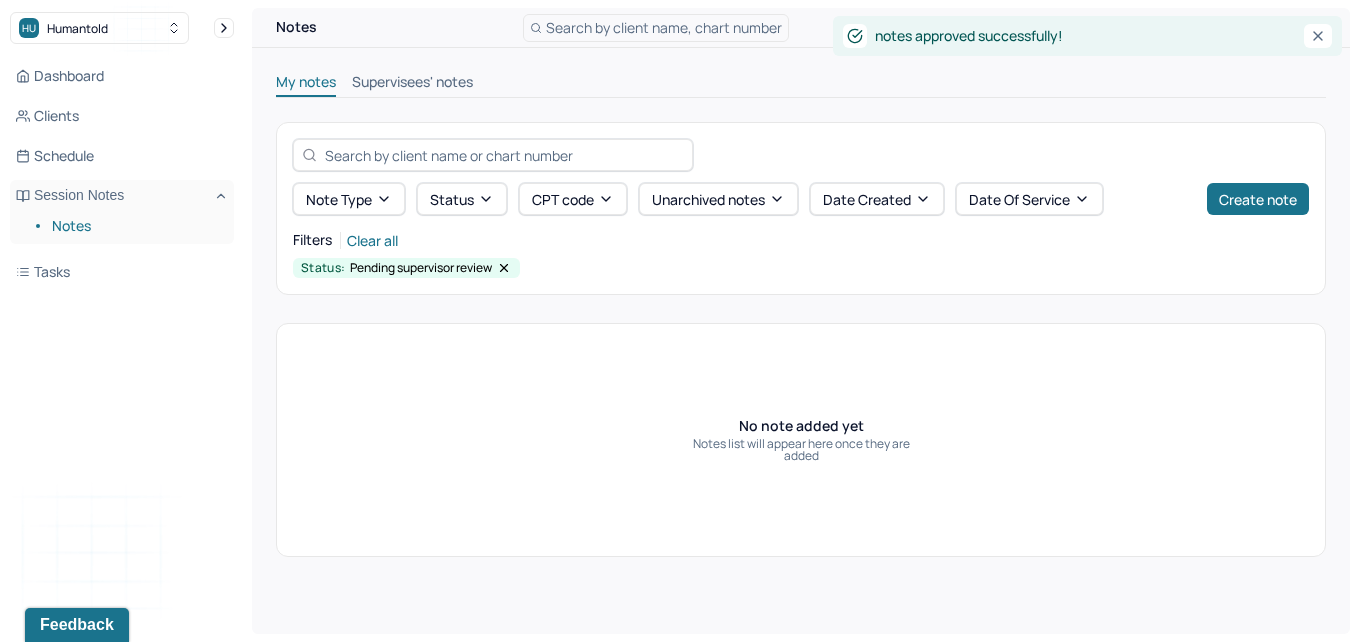 click at bounding box center (504, 268) 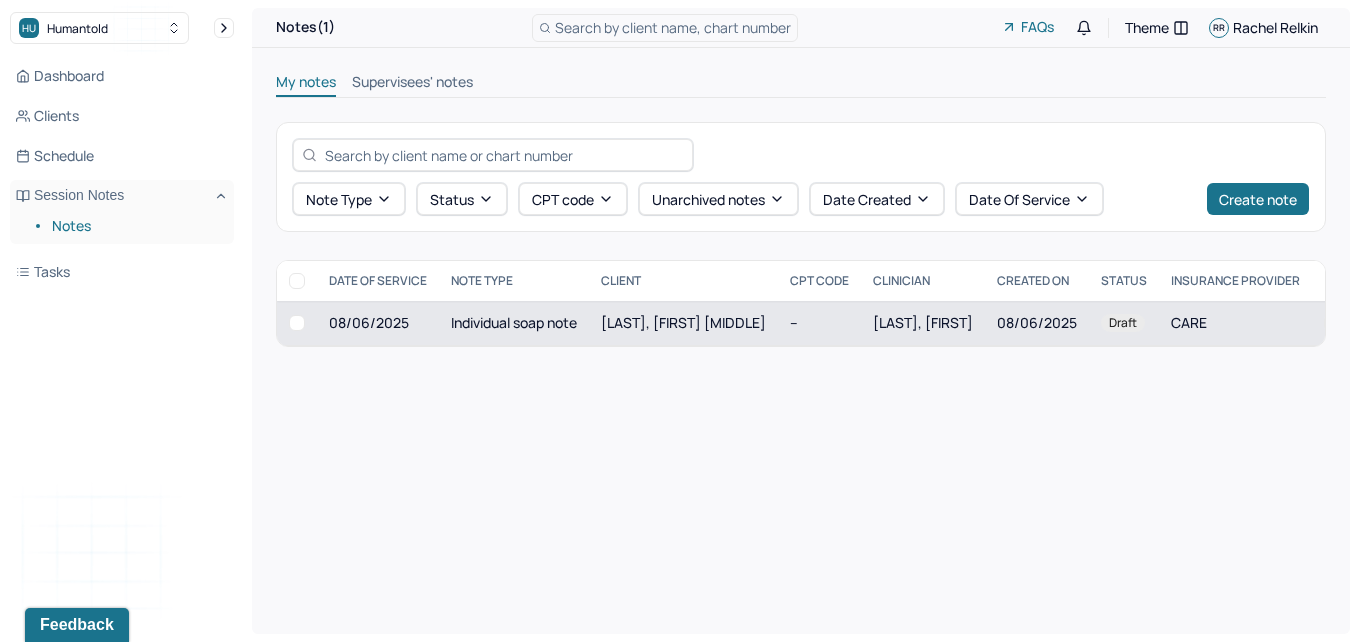 click on "Individual soap note" at bounding box center (514, 323) 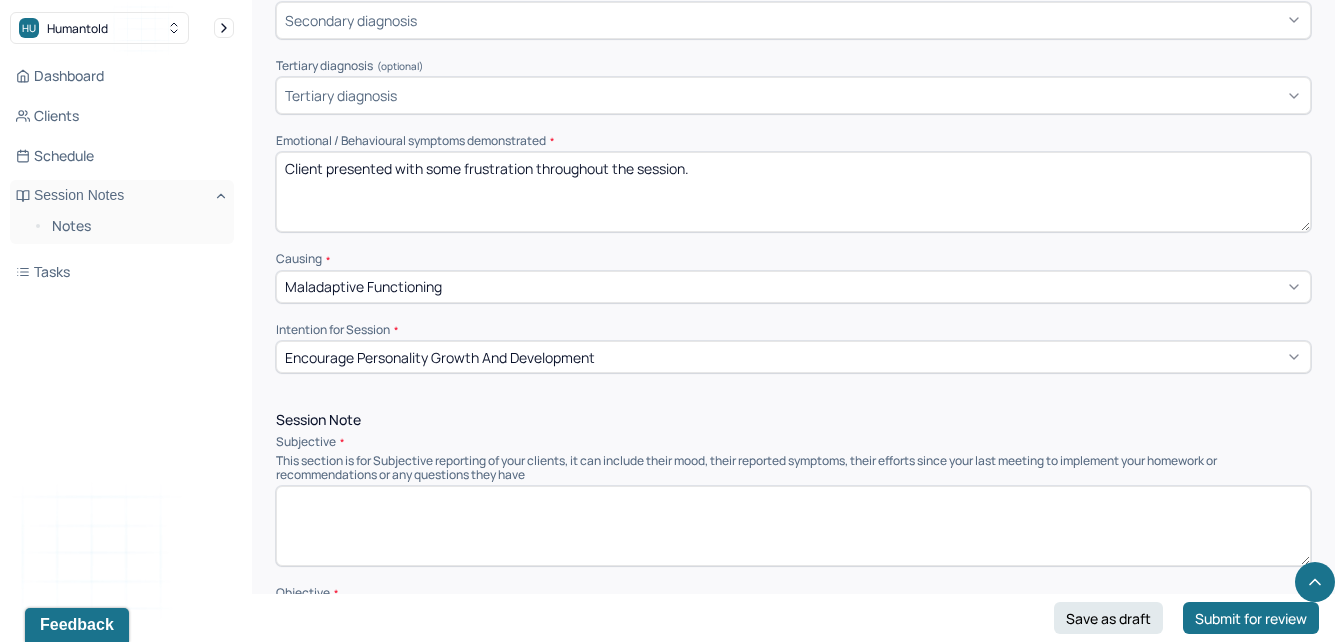 scroll, scrollTop: 826, scrollLeft: 0, axis: vertical 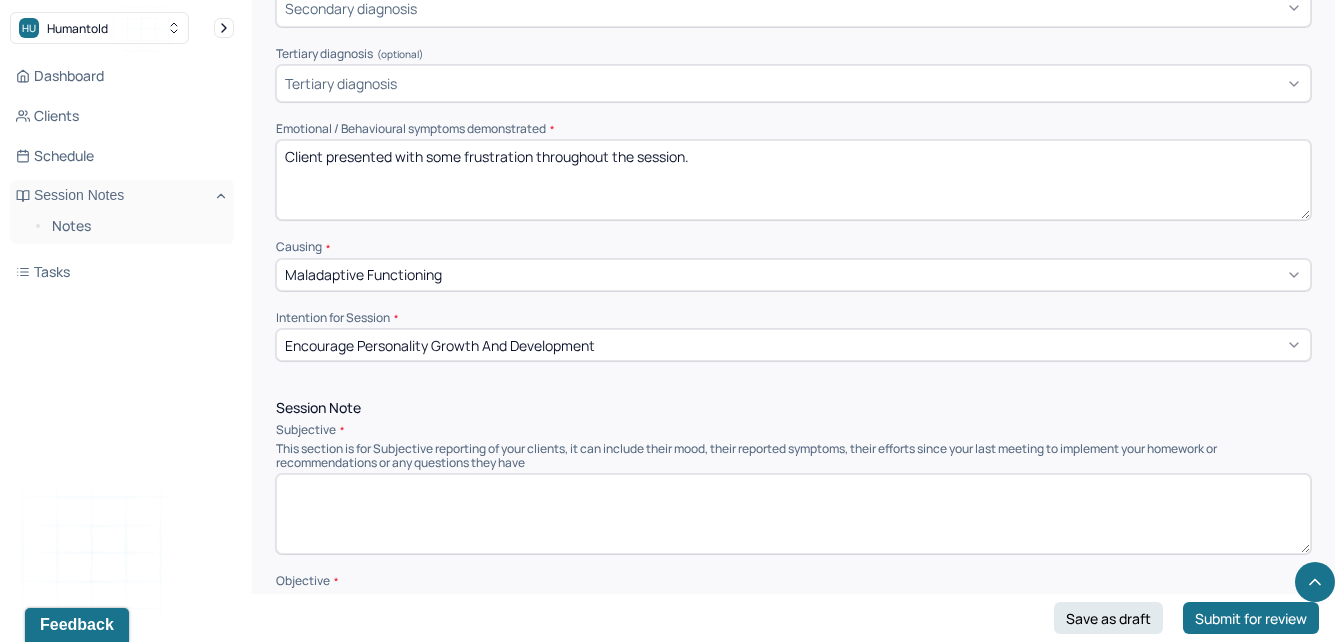click on "Client presented with some frustration throughout the session." at bounding box center [793, 180] 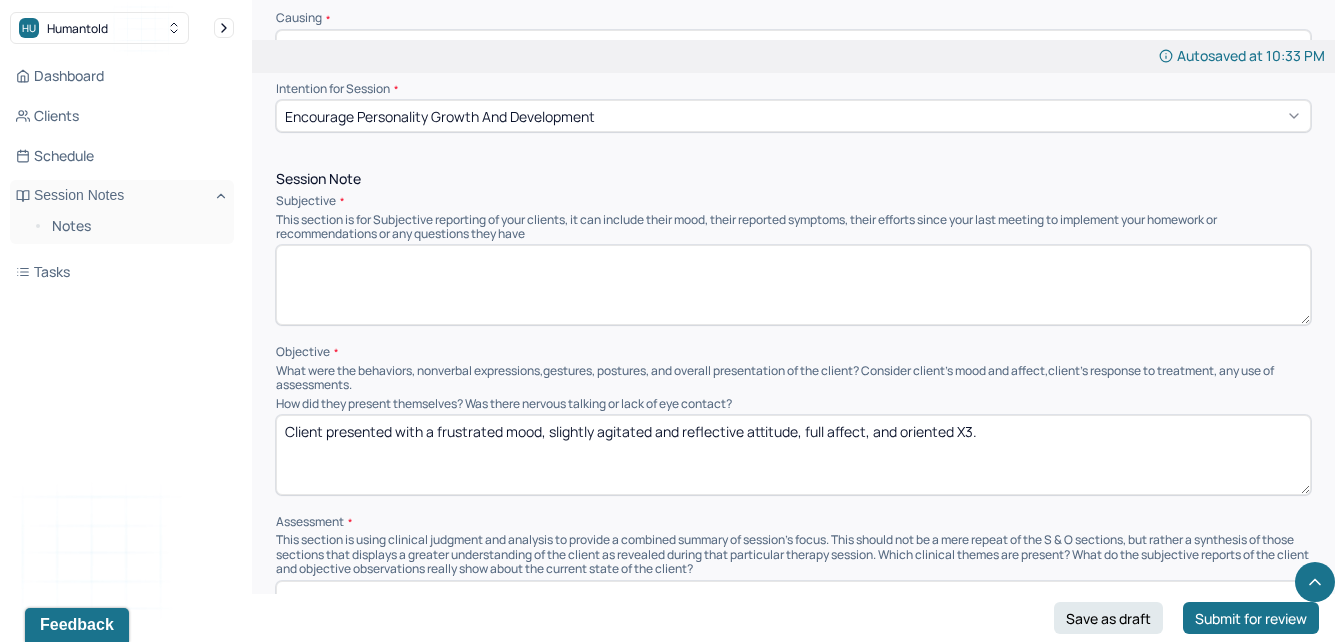 scroll, scrollTop: 1079, scrollLeft: 0, axis: vertical 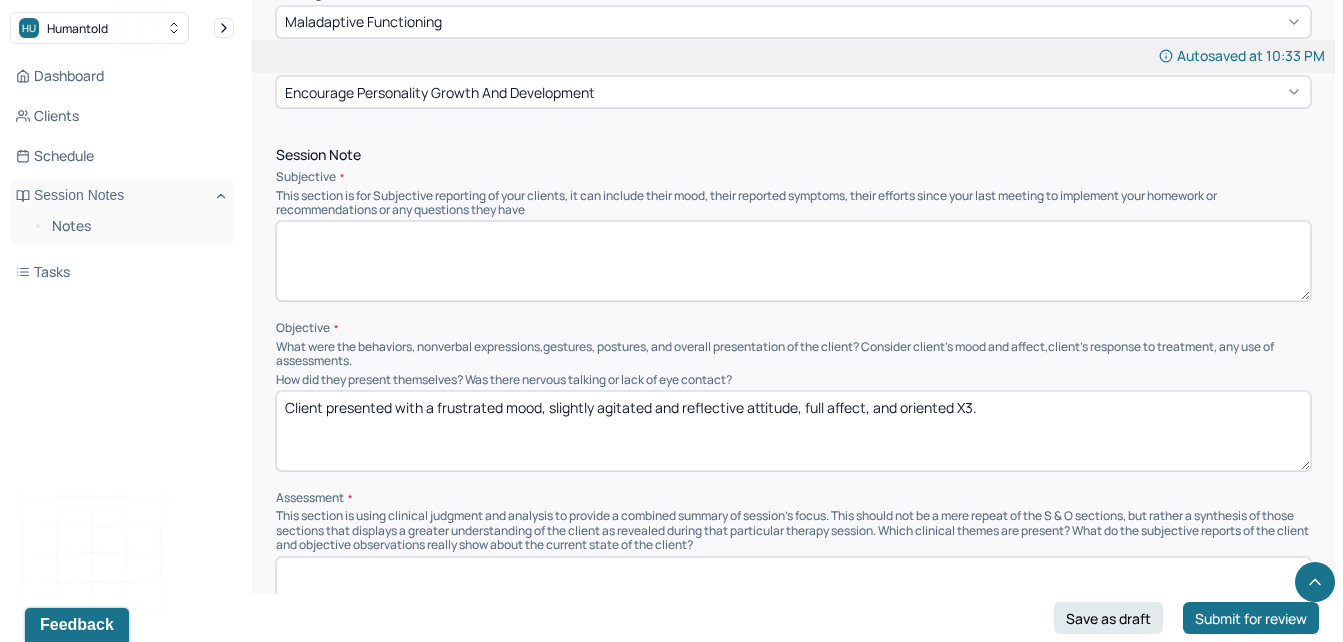 type on "Client presented with some stress and anxiousness throughout the session." 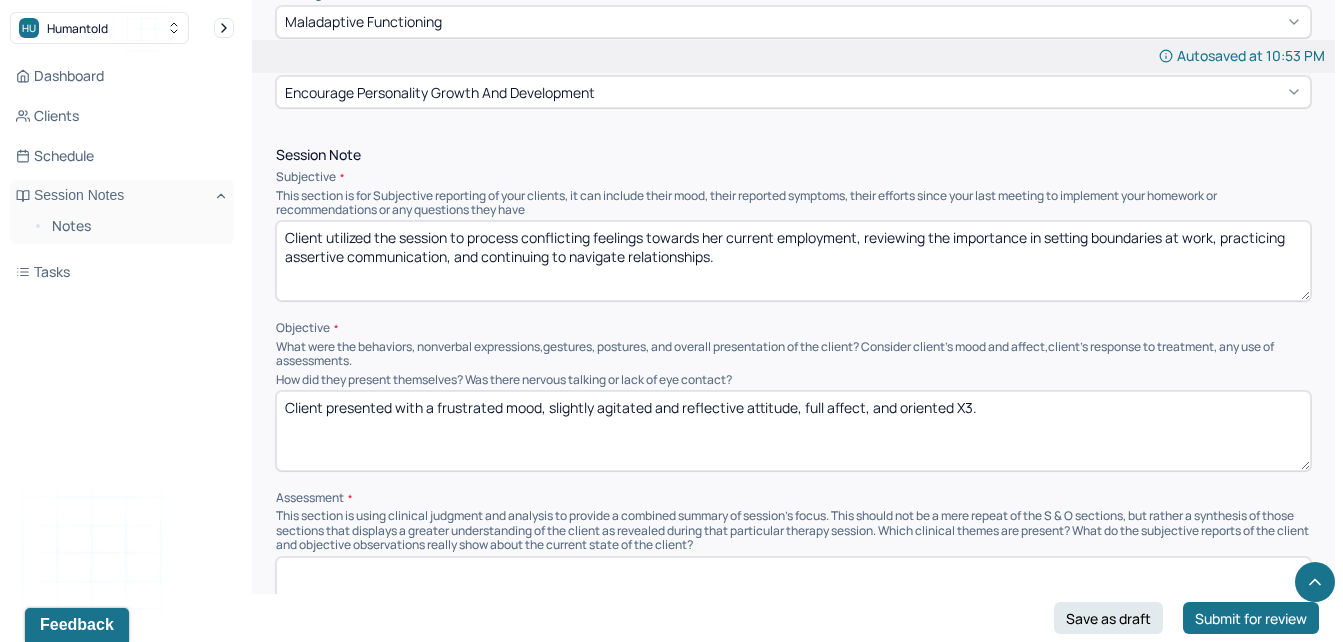 type on "Client utilized the session to process conflicting feelings towards her current employment, reviewing the importance in setting boundaries at work, practicing assertive communication, and continuing to navigate relationships." 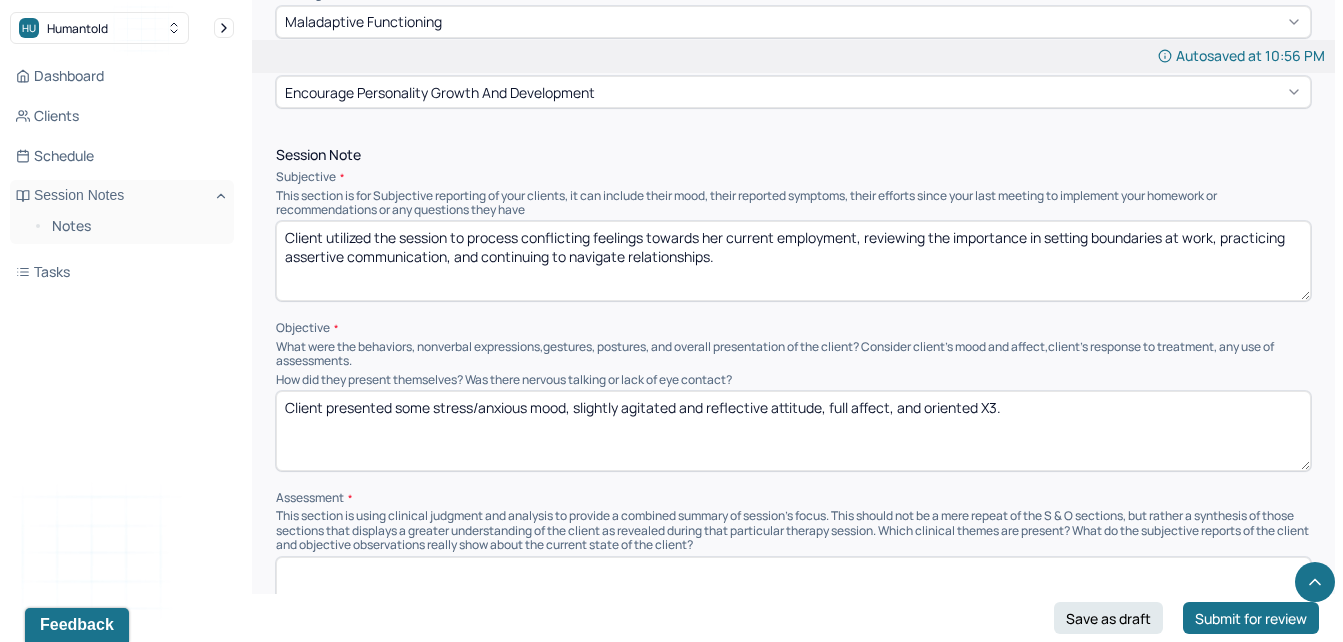 click on "Client presented some stress/anxious mood, slightly agitated and reflective attitude, full affect, and oriented X3." at bounding box center (793, 431) 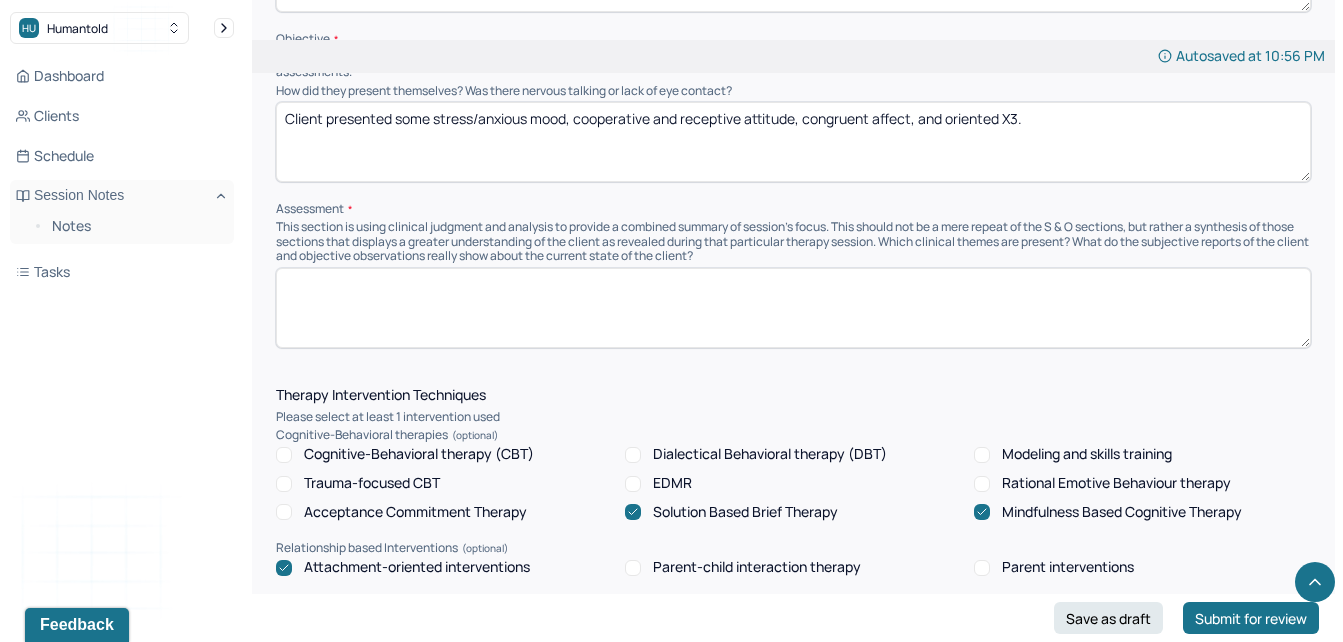 scroll, scrollTop: 1374, scrollLeft: 0, axis: vertical 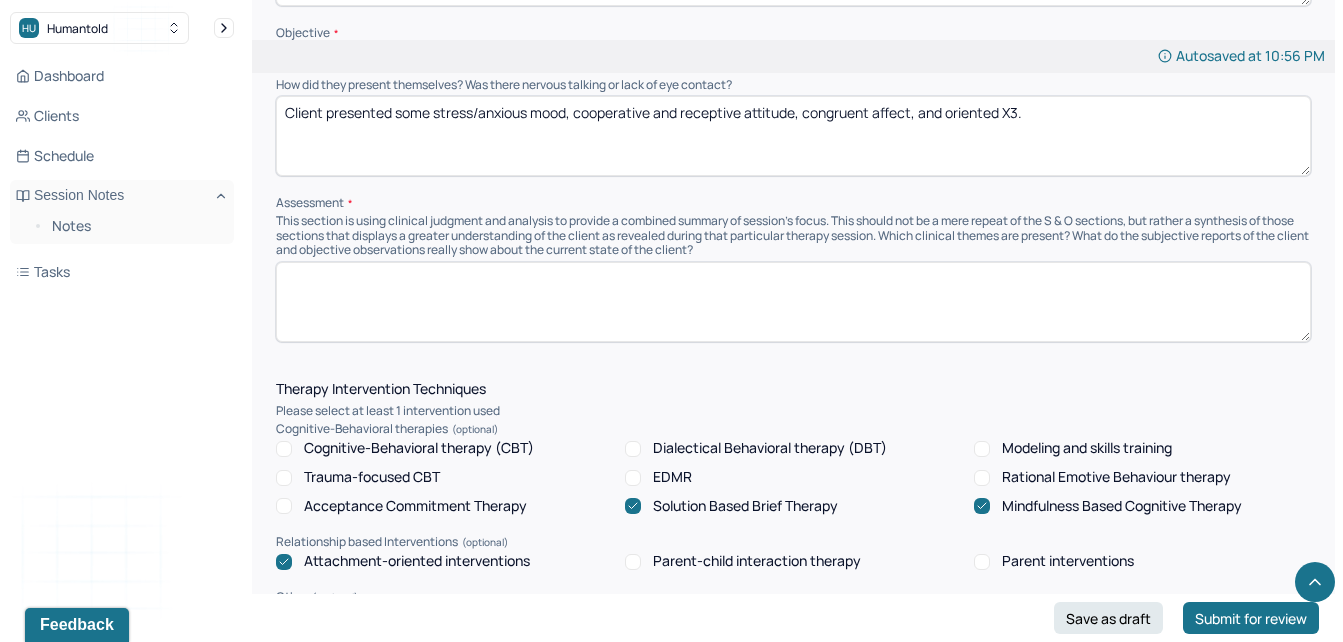 type on "Client presented some stress/anxious mood, cooperative and receptive attitude, congruent affect, and oriented X3." 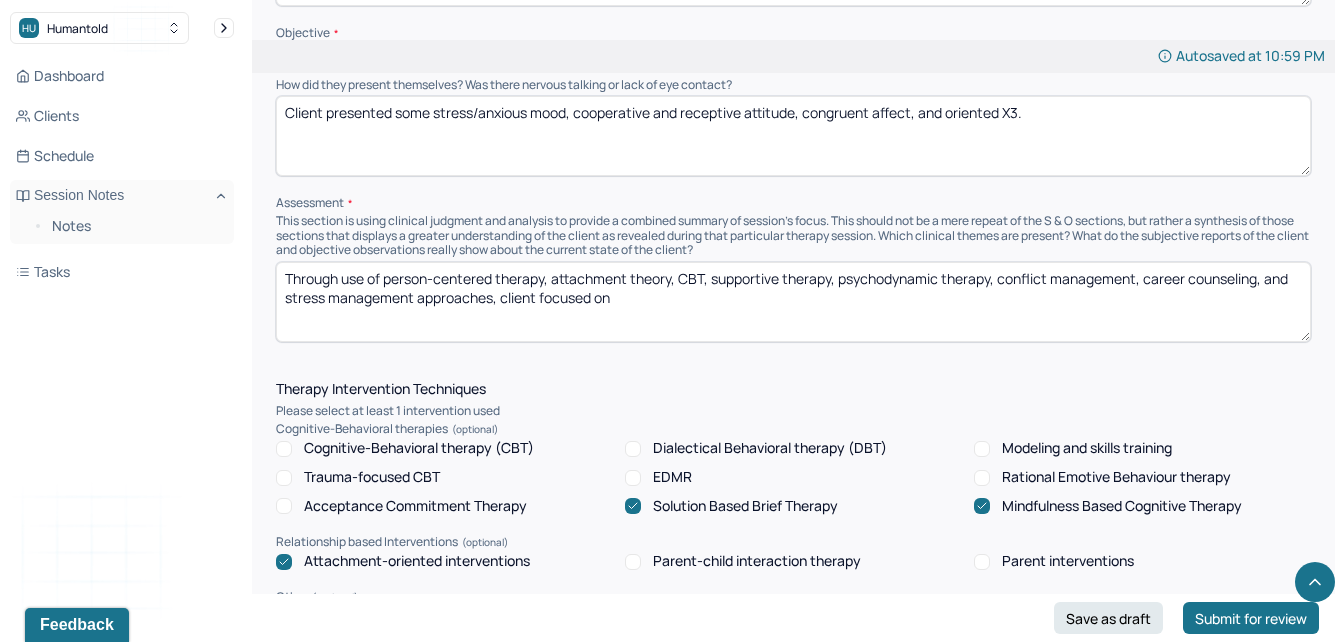 type on "Through use of person-centered therapy, attachment theory, CBT, supportive therapy, psychodynamic therapy, conflict management, career counseling, and stress management approaches, client focused on" 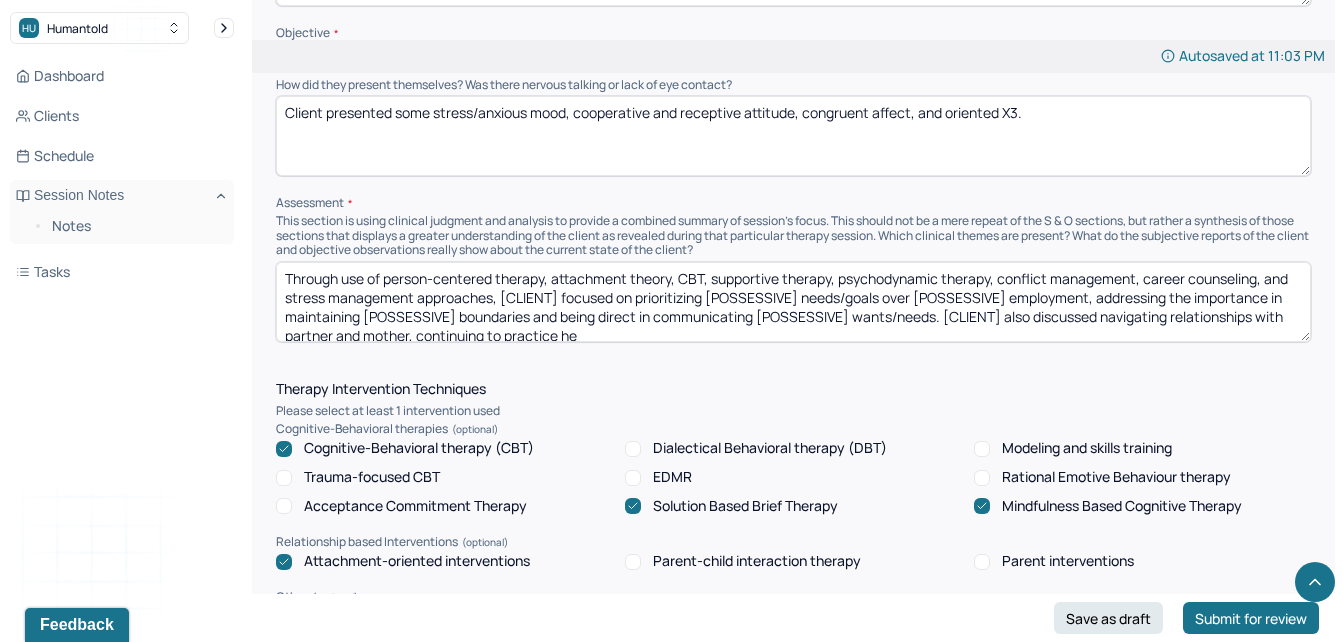 scroll, scrollTop: 4, scrollLeft: 0, axis: vertical 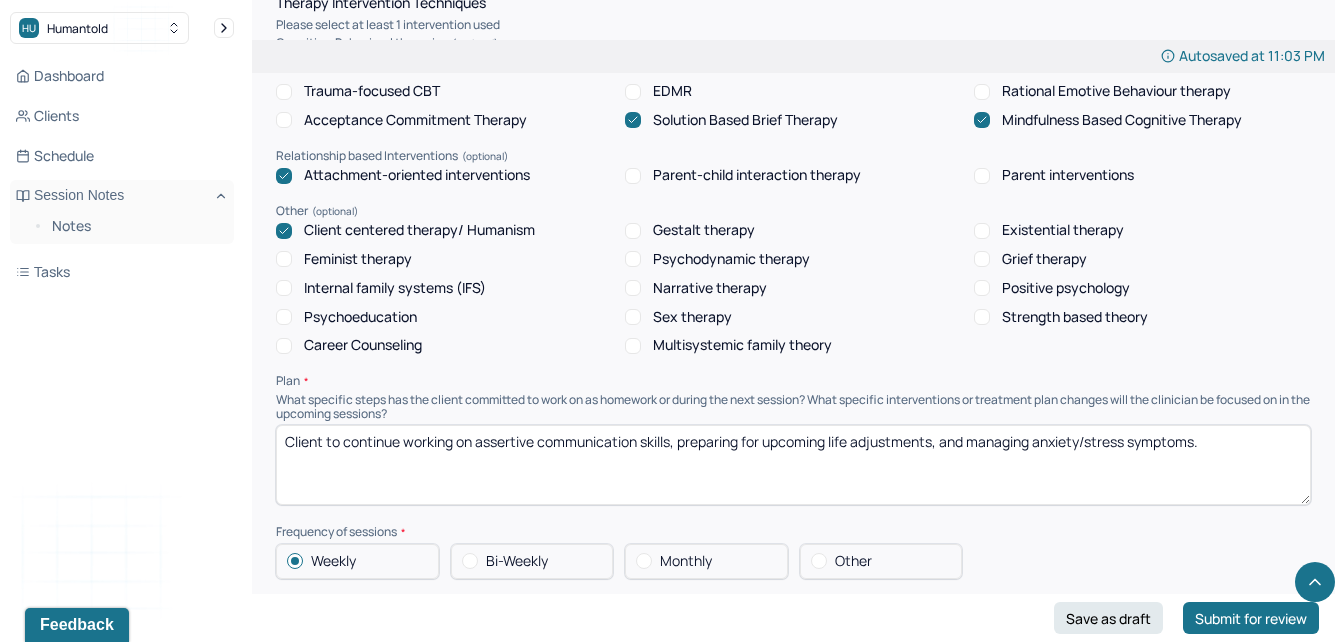 type on "Through use of person-centered therapy, supportive therapy, CBT,
(Therapist received supporting documentation from client’s psychiatrist on 1/16/25 with medication treatment for Bipolar Disorder diagnosis." 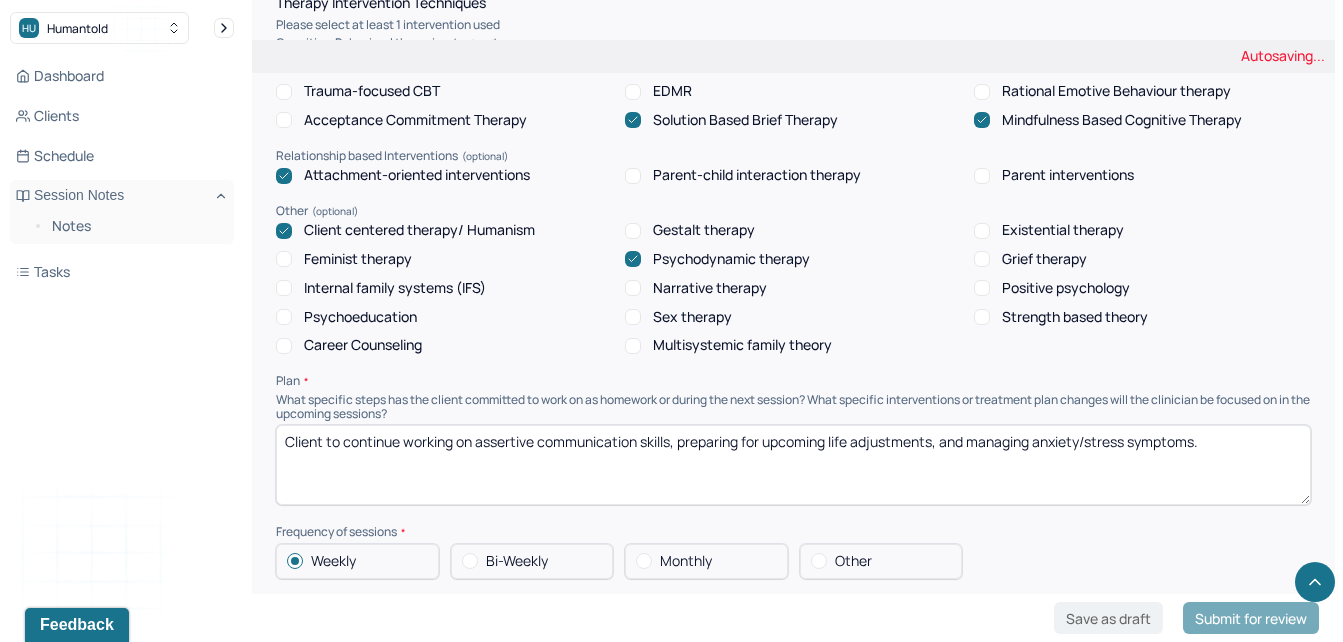 click on "Career Counseling" at bounding box center (363, 345) 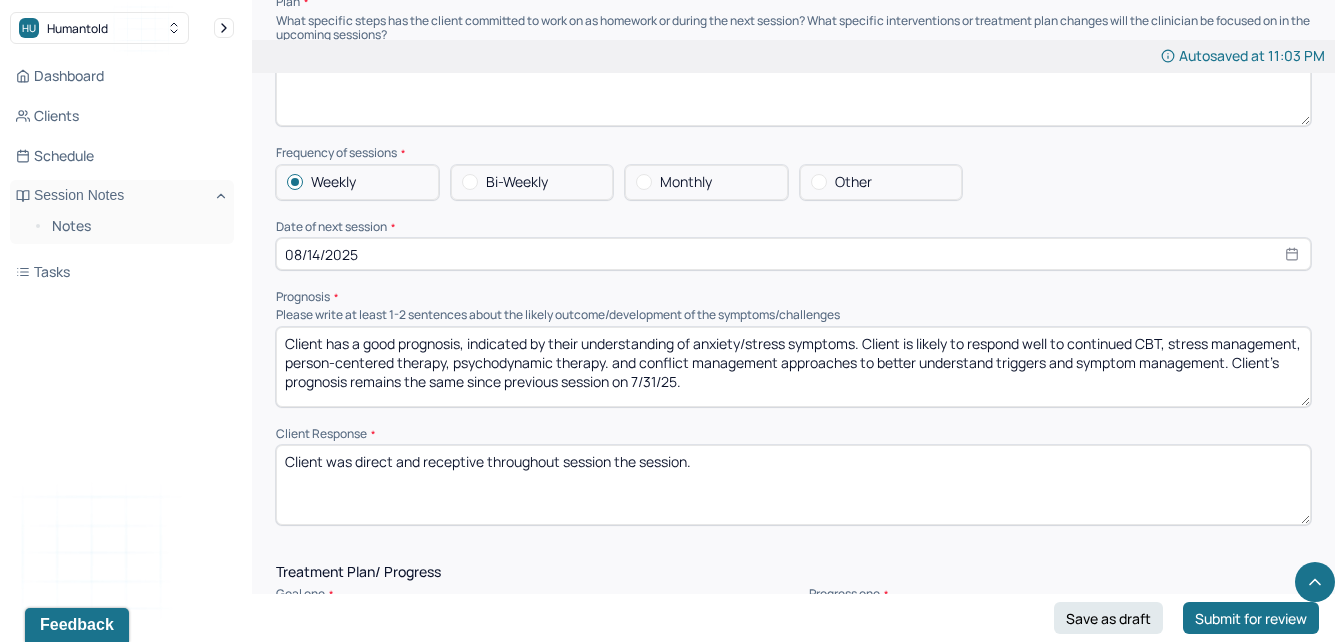 scroll, scrollTop: 2224, scrollLeft: 0, axis: vertical 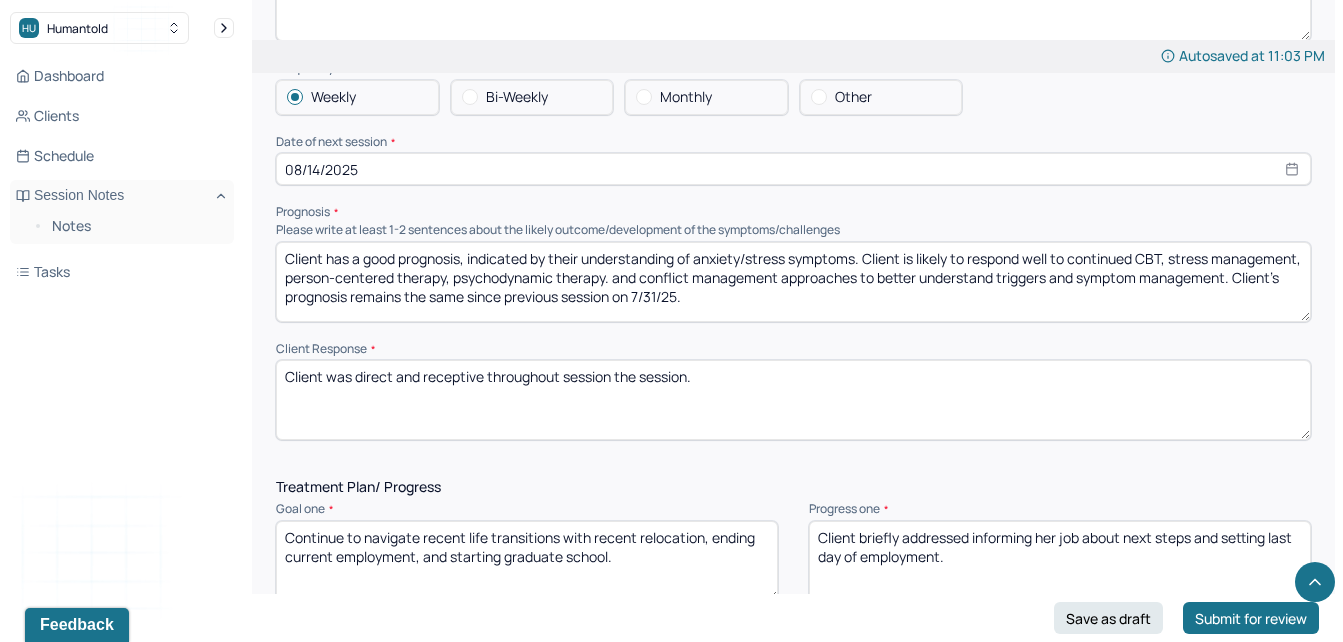drag, startPoint x: 487, startPoint y: 369, endPoint x: 353, endPoint y: 378, distance: 134.3019 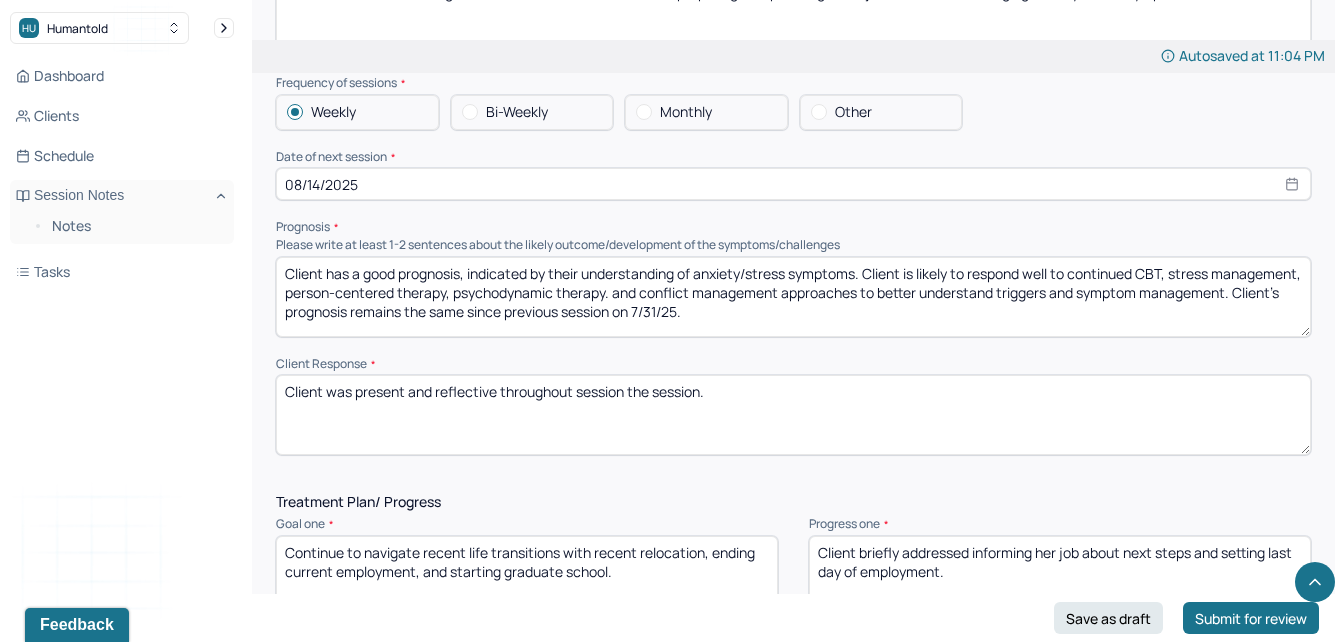 scroll, scrollTop: 2208, scrollLeft: 0, axis: vertical 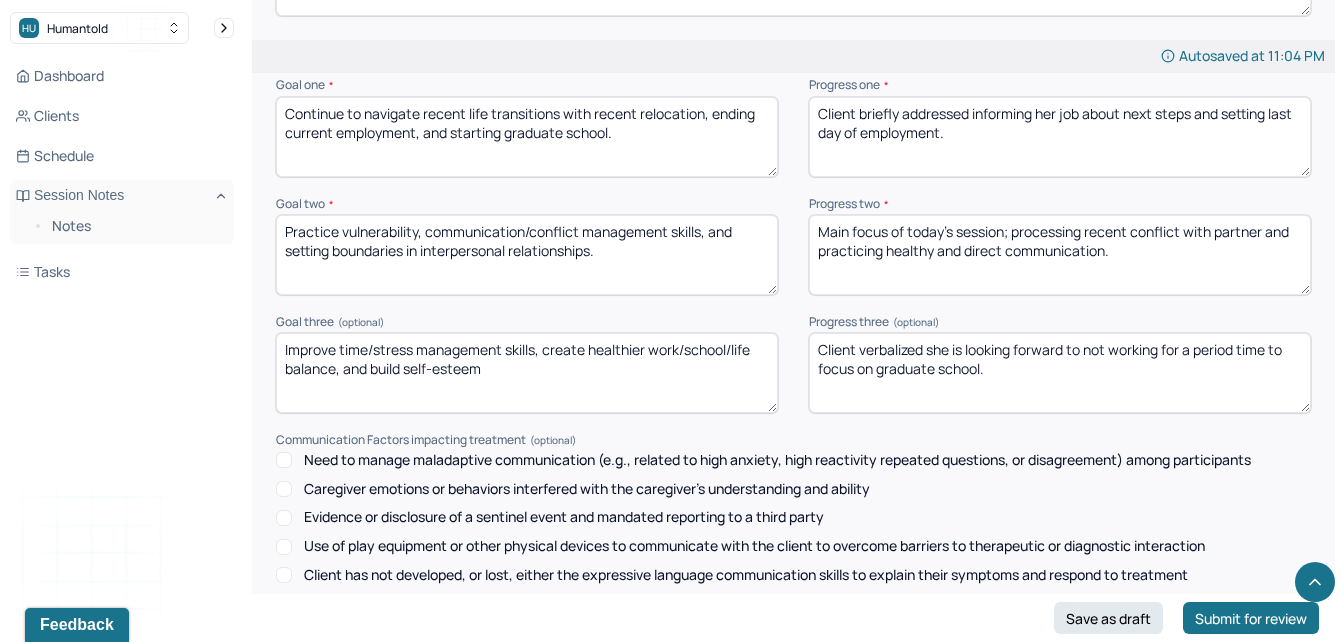 type on "Client was present and reflective throughout session the session." 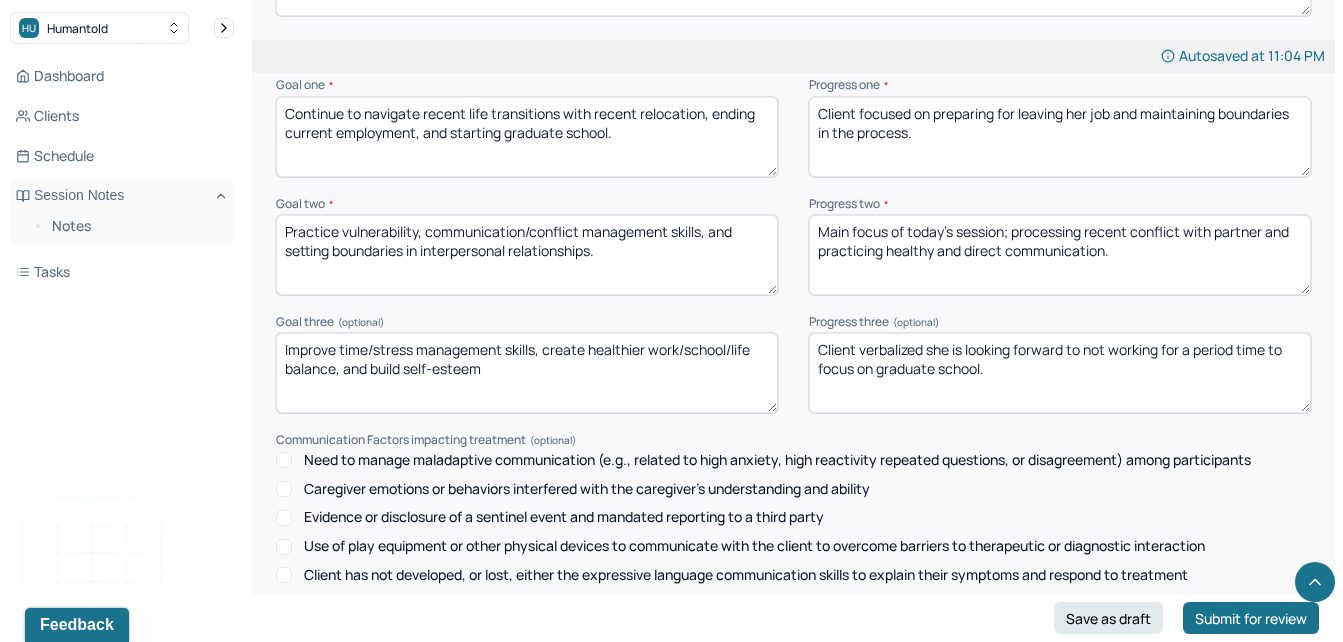 type on "Client focused on preparing for leaving her job and maintaining boundaries in the process." 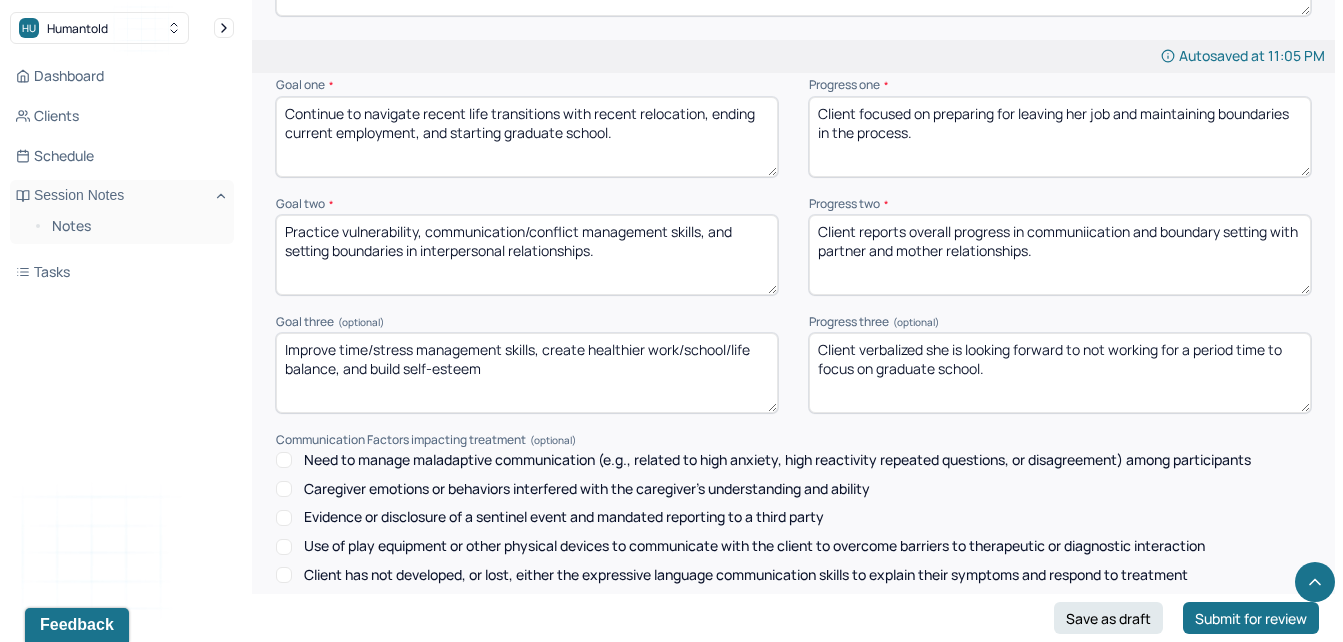 drag, startPoint x: 1061, startPoint y: 241, endPoint x: 1047, endPoint y: 235, distance: 15.231546 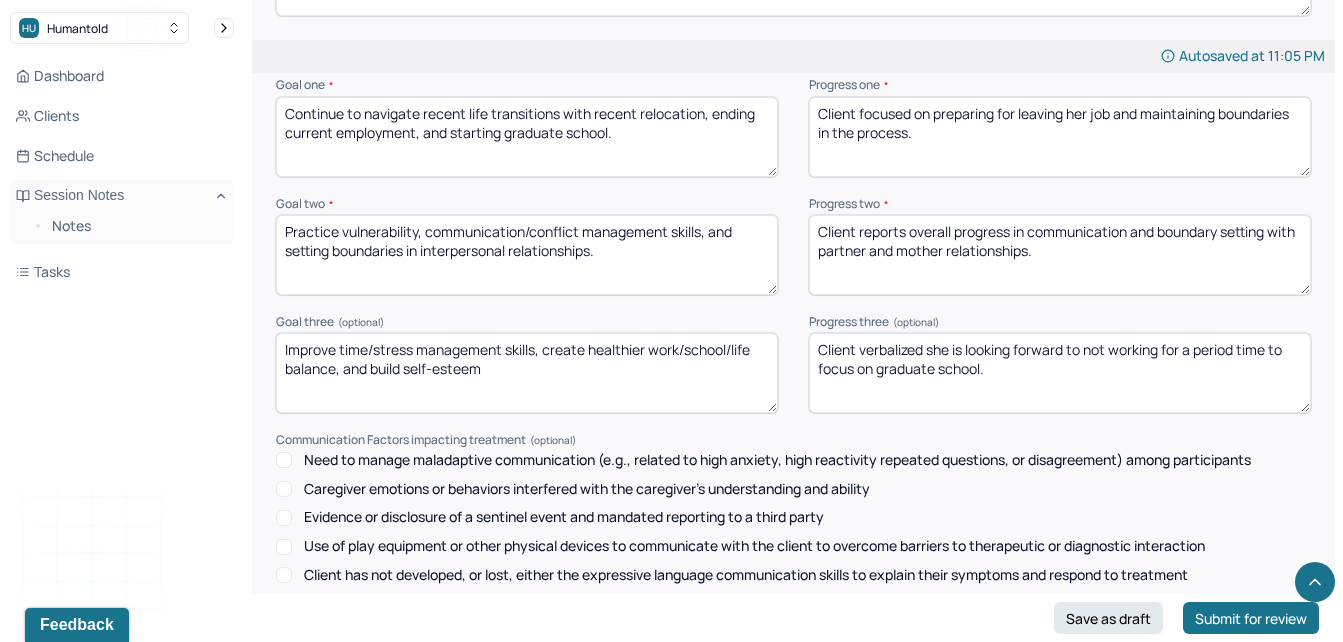 type on "Client reports overall progress in communication and boundary setting with partner and mother relationships." 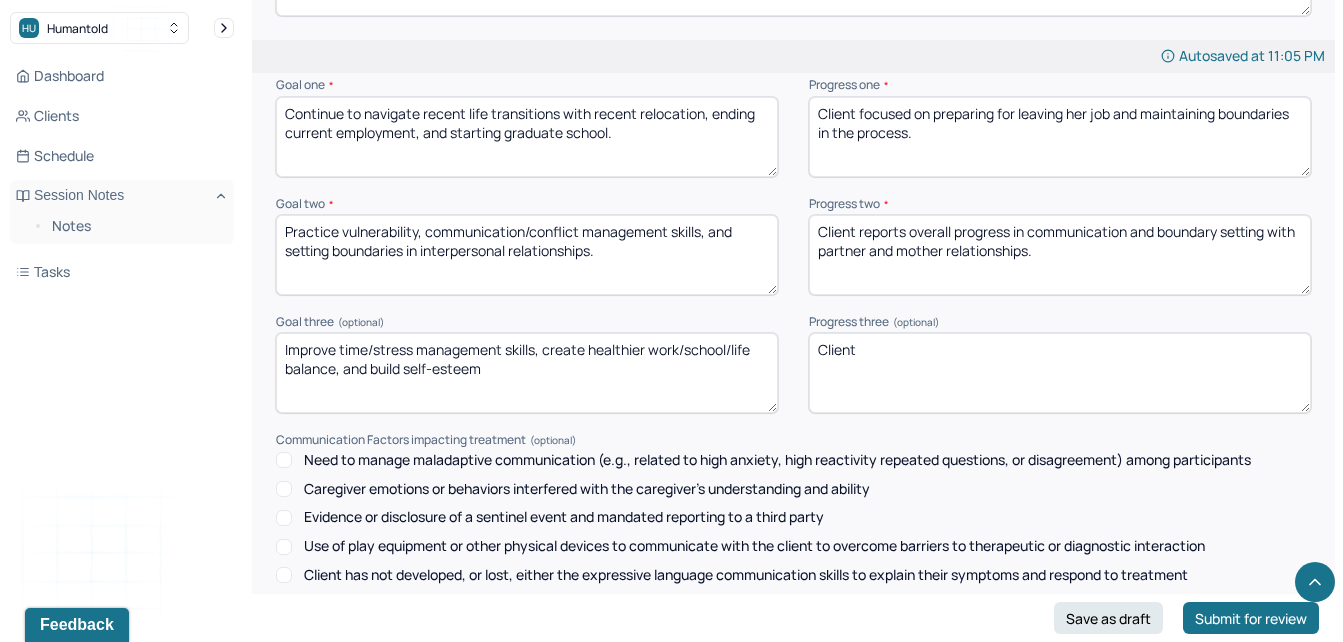 type on "Client" 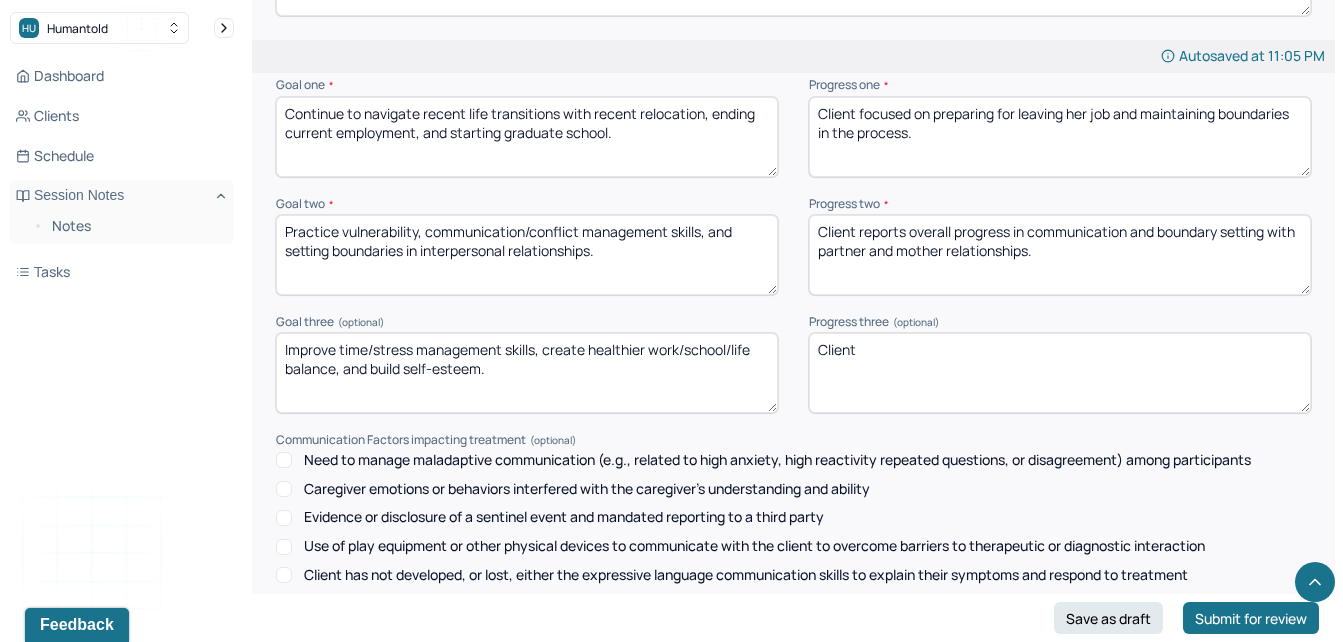 type on "Improve time/stress management skills, create healthier work/school/life balance, and build self-esteem." 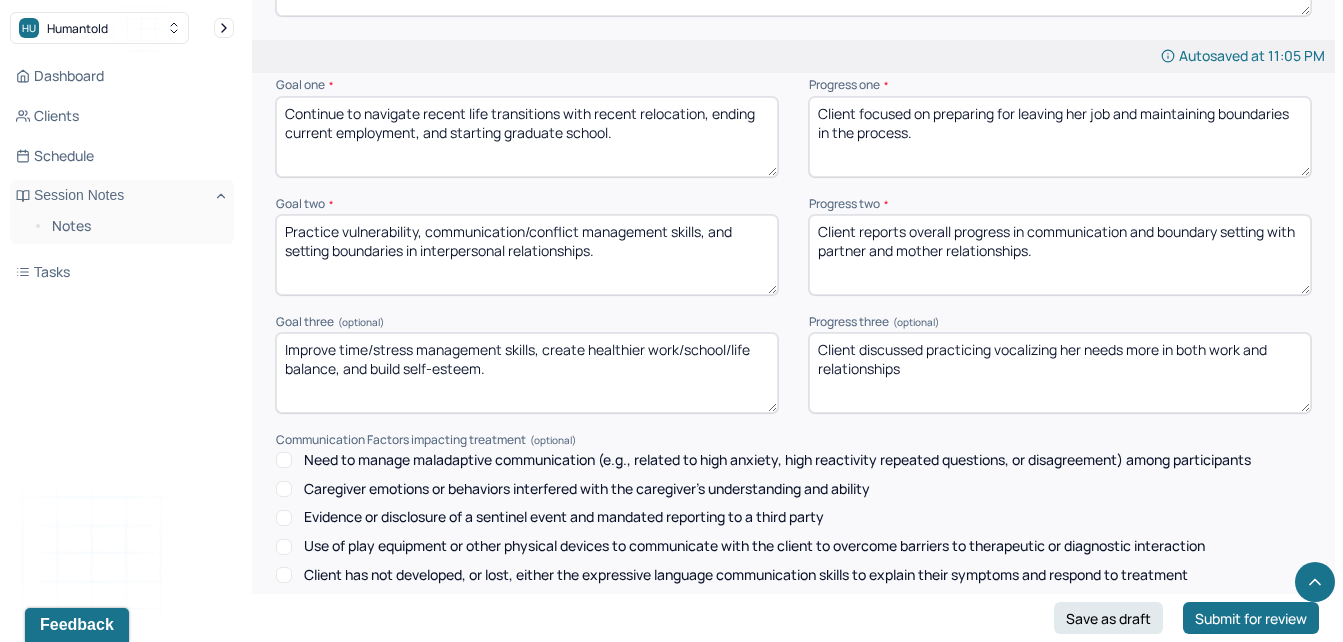 click on "Client discussed practicing vocalizing her needs more in both work and relationships" at bounding box center (1060, 373) 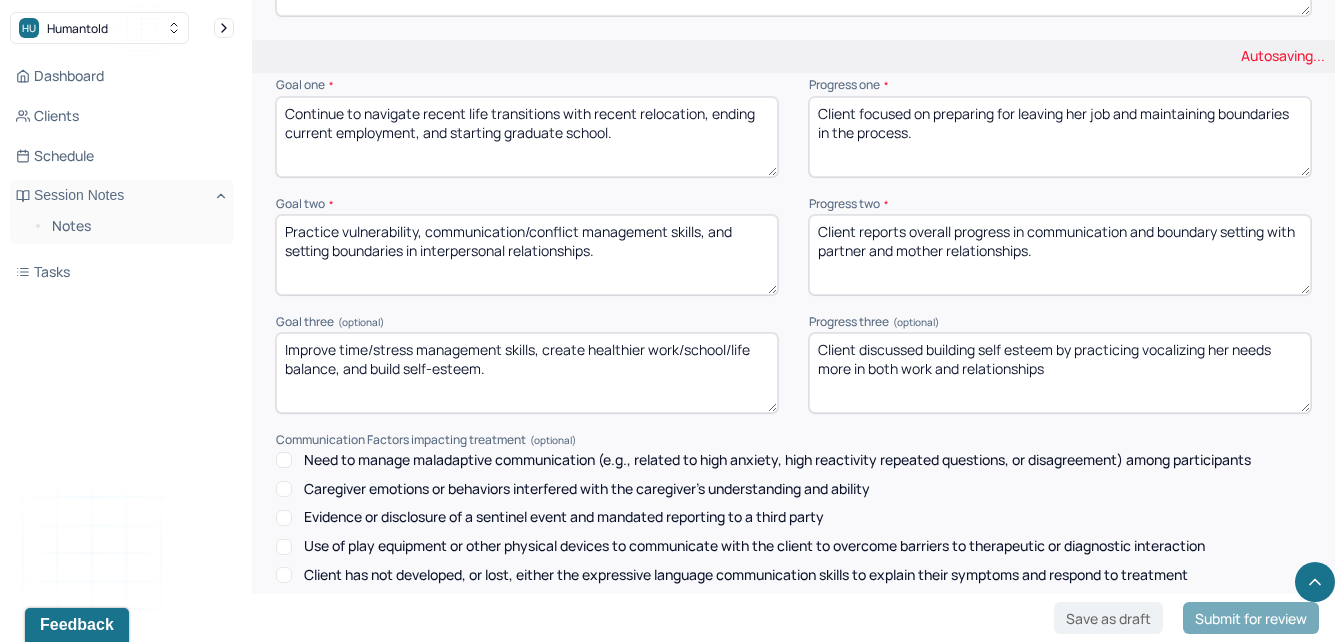 click on "Client discussed practicing vocalizing her needs more in both work and relationships" at bounding box center [1060, 373] 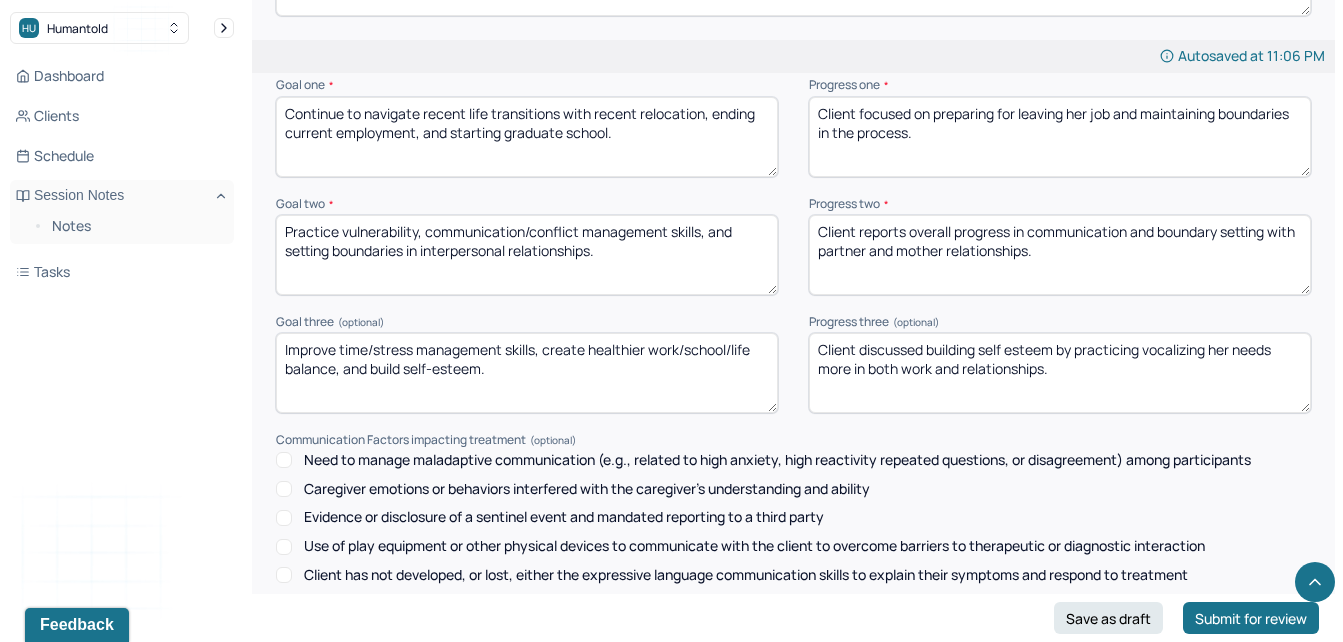scroll, scrollTop: 2953, scrollLeft: 0, axis: vertical 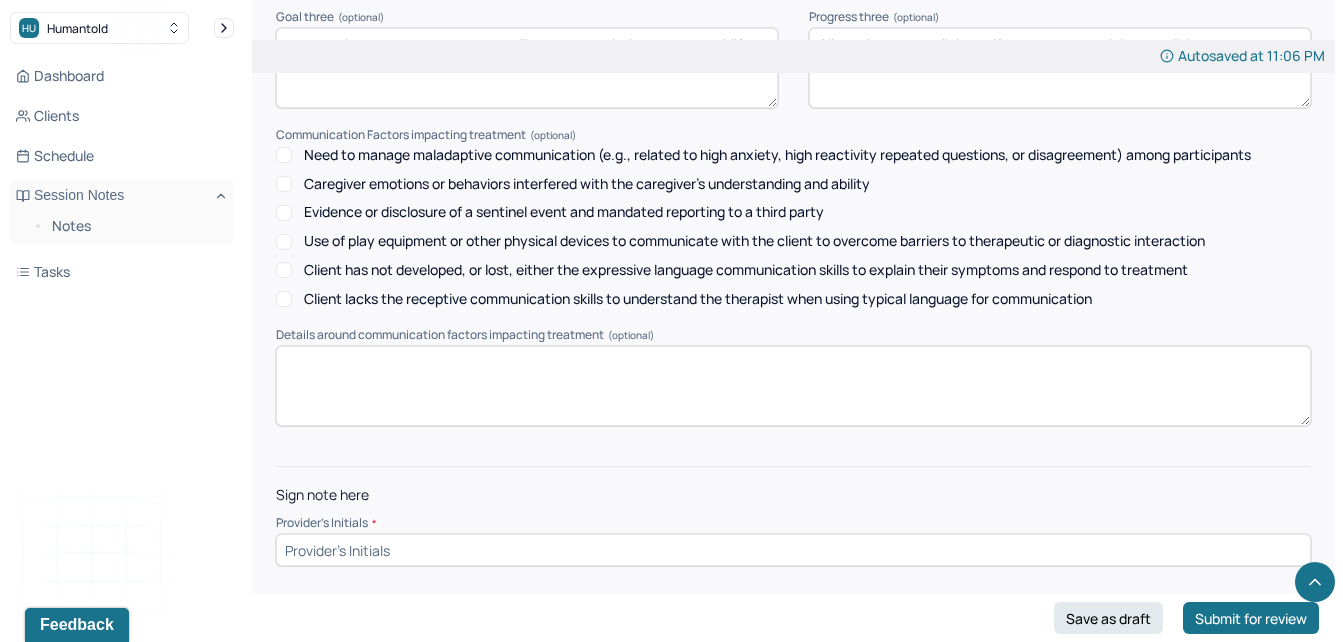 type on "Client discussed building self esteem by practicing vocalizing her needs more in both work and relationships." 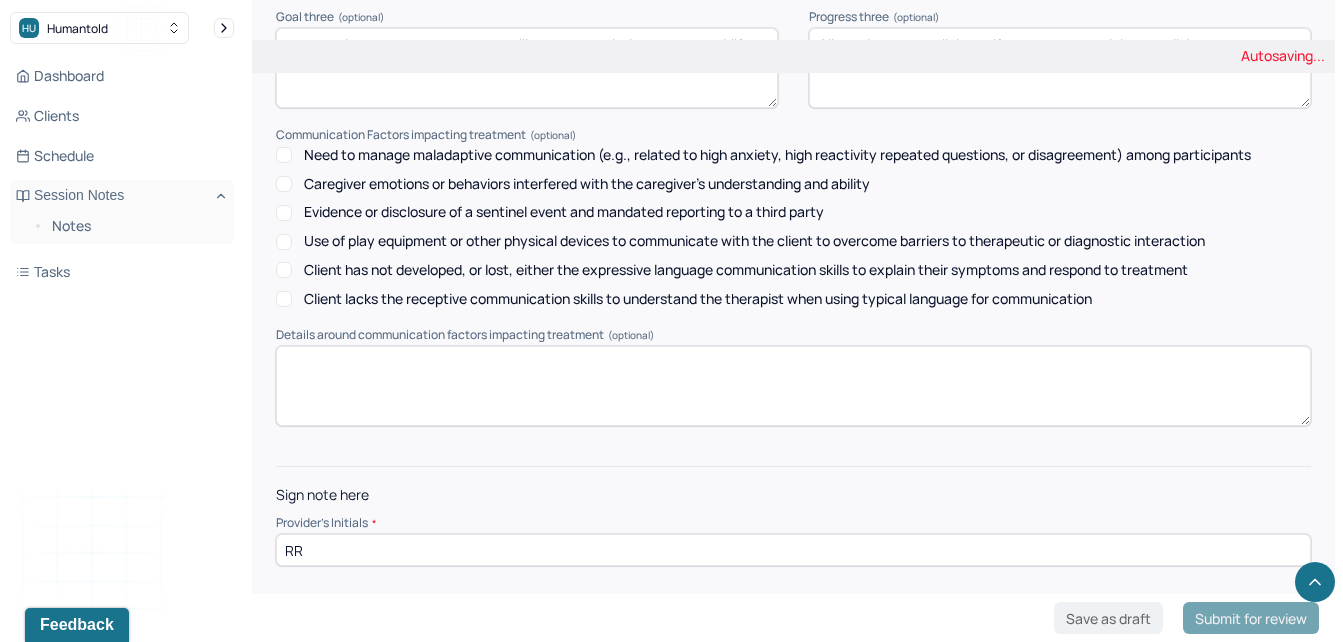type on "RR" 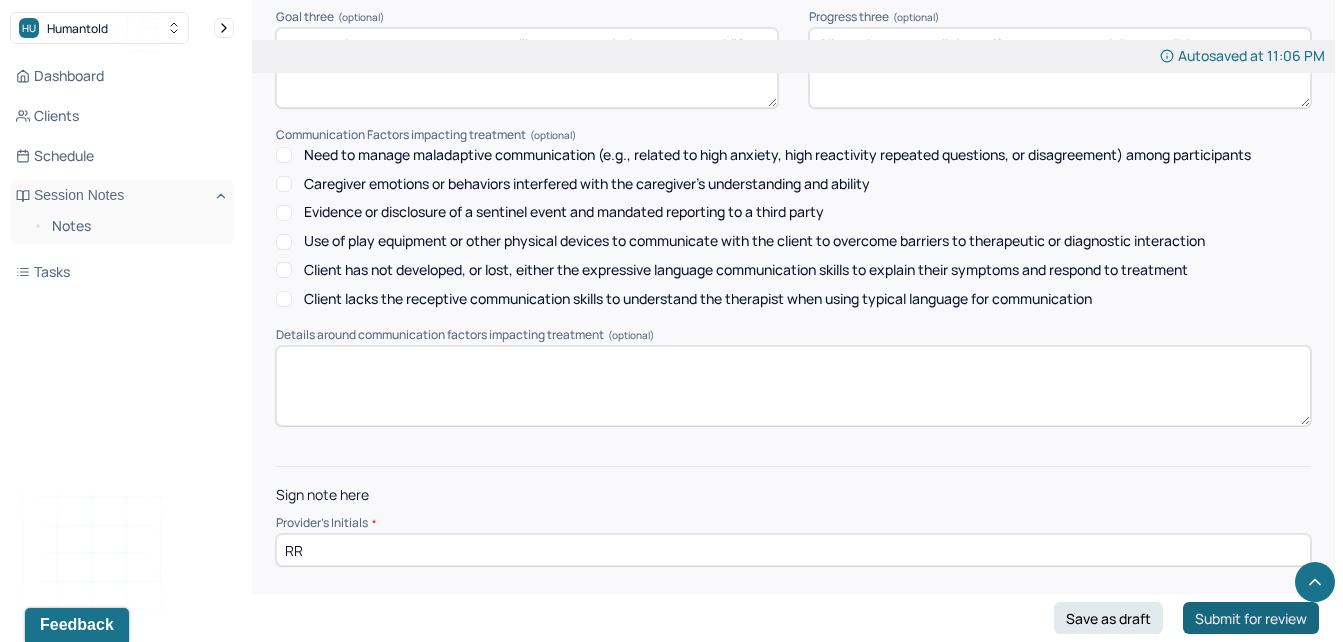 click on "Submit for review" at bounding box center [1251, 618] 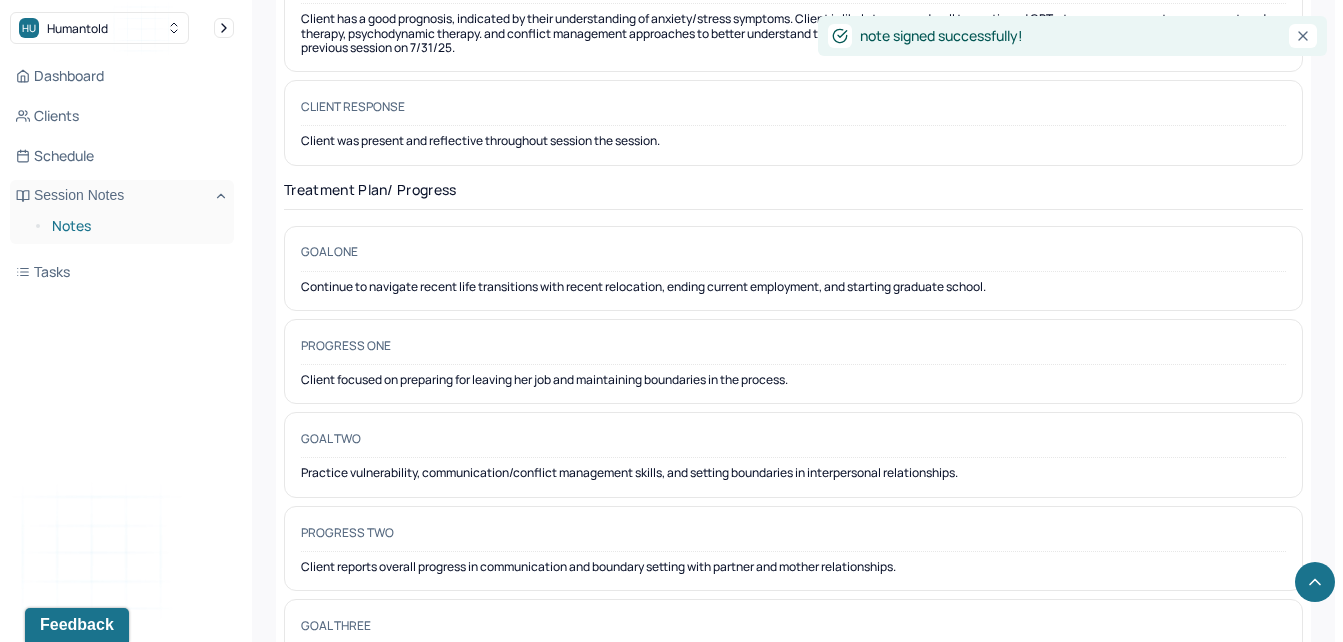 click on "Notes" at bounding box center (135, 226) 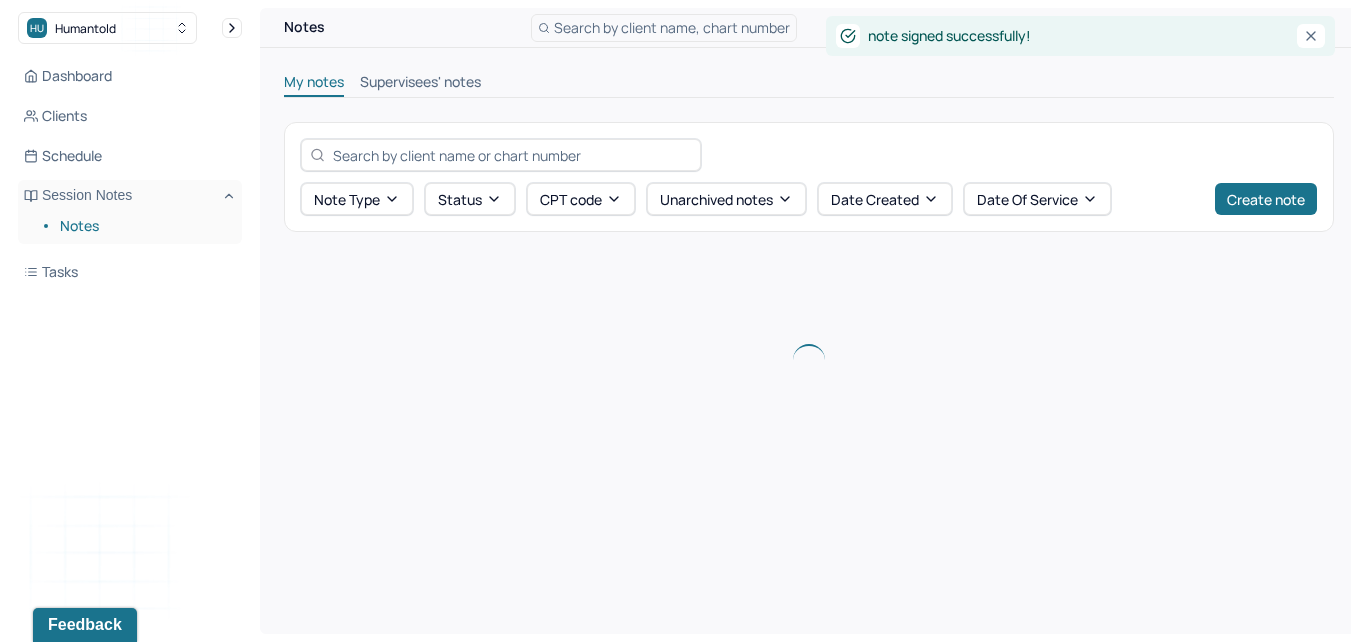 scroll, scrollTop: 0, scrollLeft: 0, axis: both 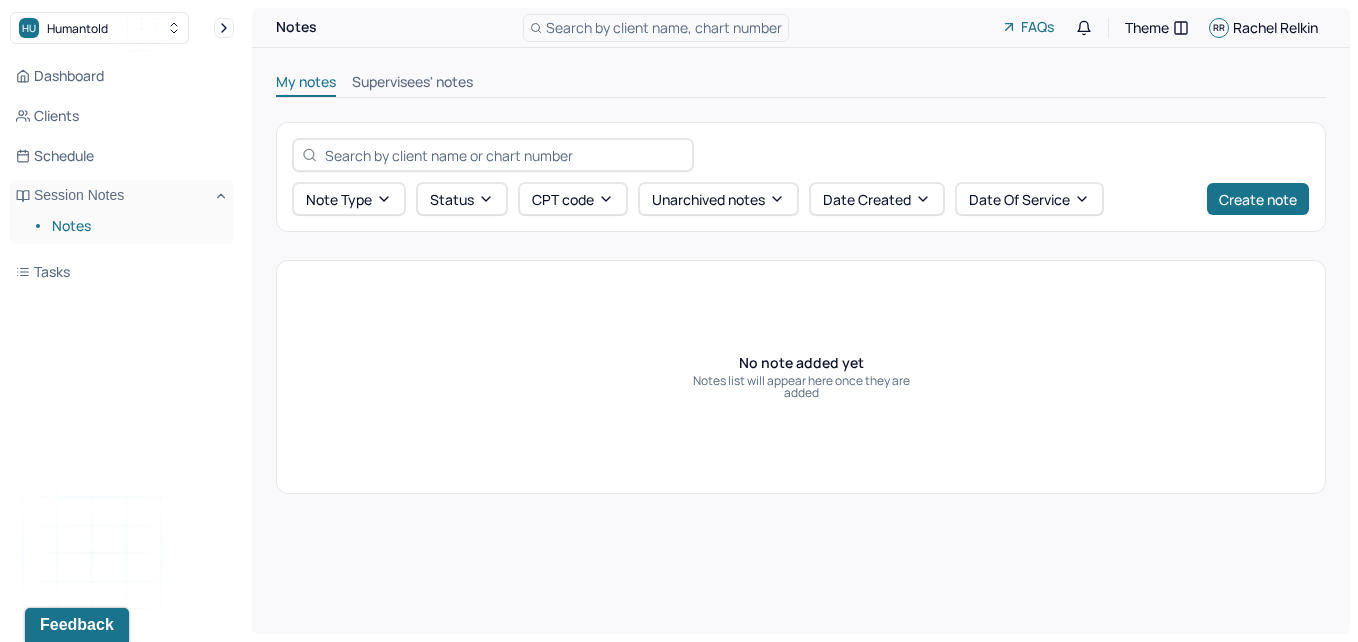 click on "Supervisees' notes" at bounding box center [412, 84] 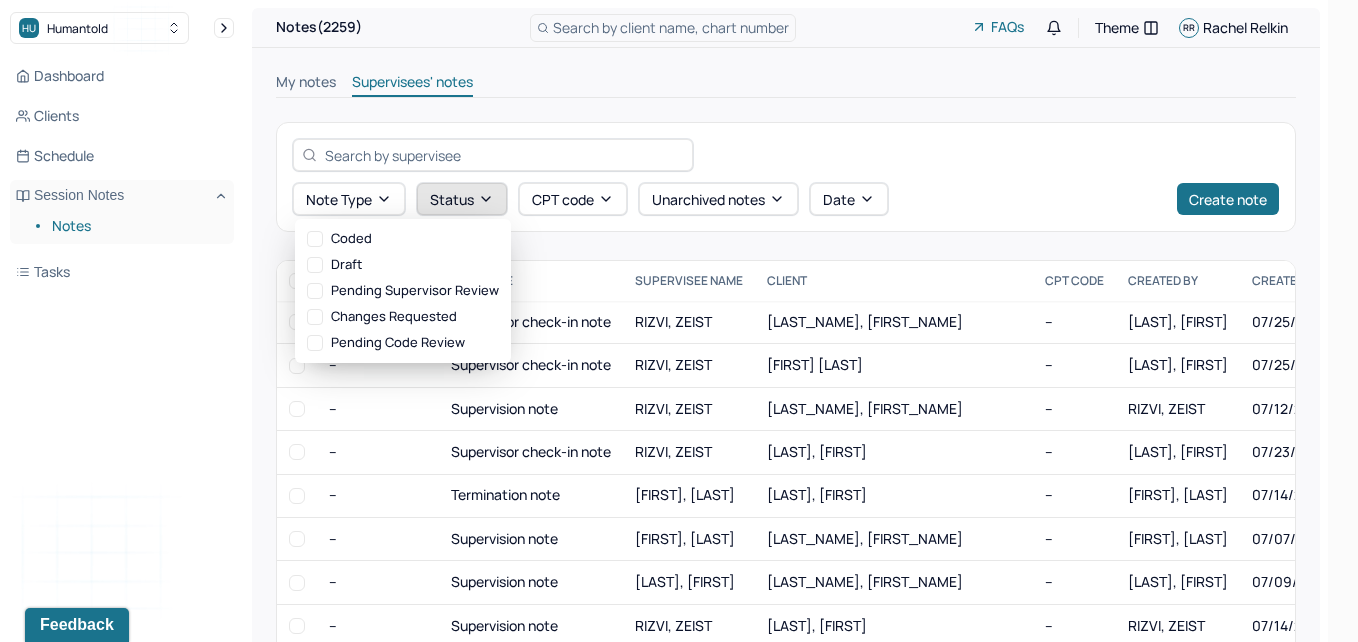 click on "Status" at bounding box center [462, 199] 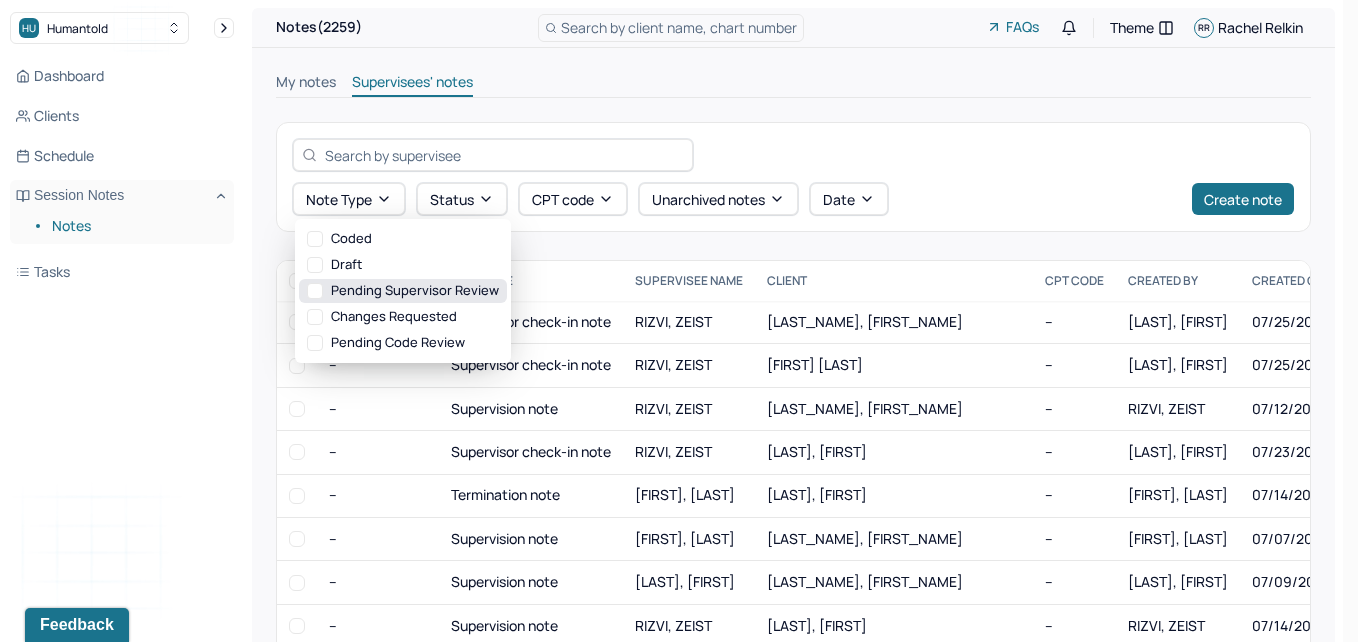 click on "Pending supervisor review" at bounding box center (403, 291) 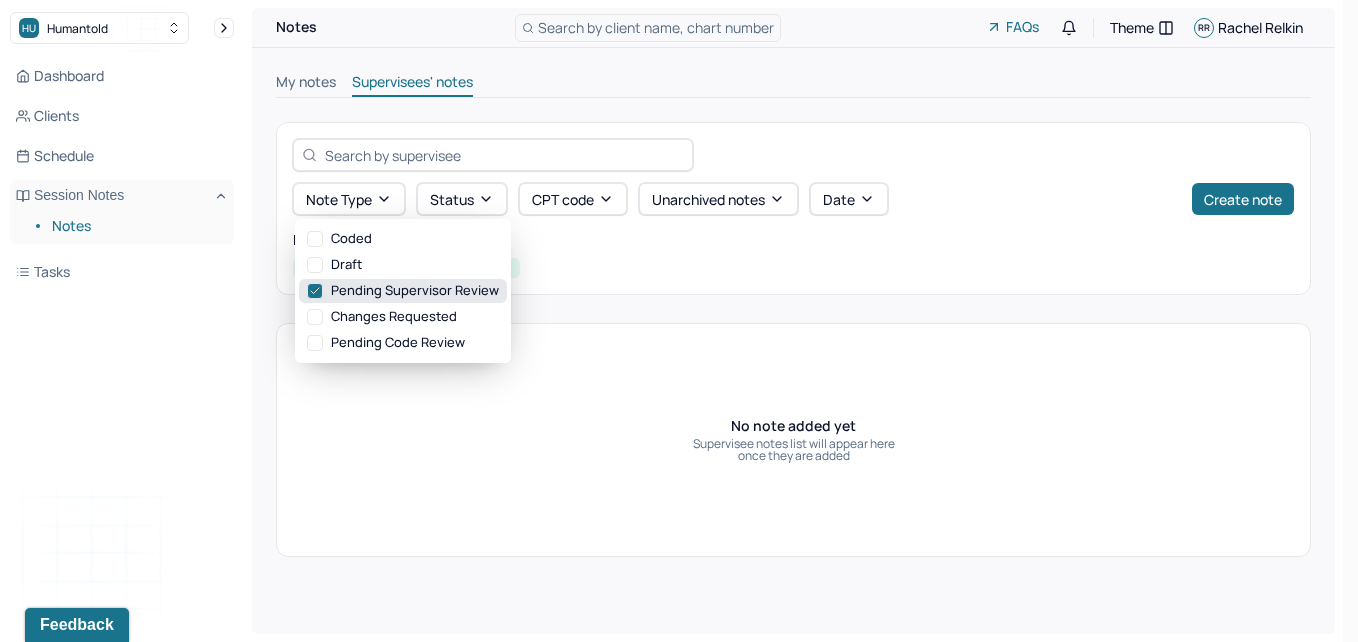 click on "Pending supervisor review" at bounding box center (403, 291) 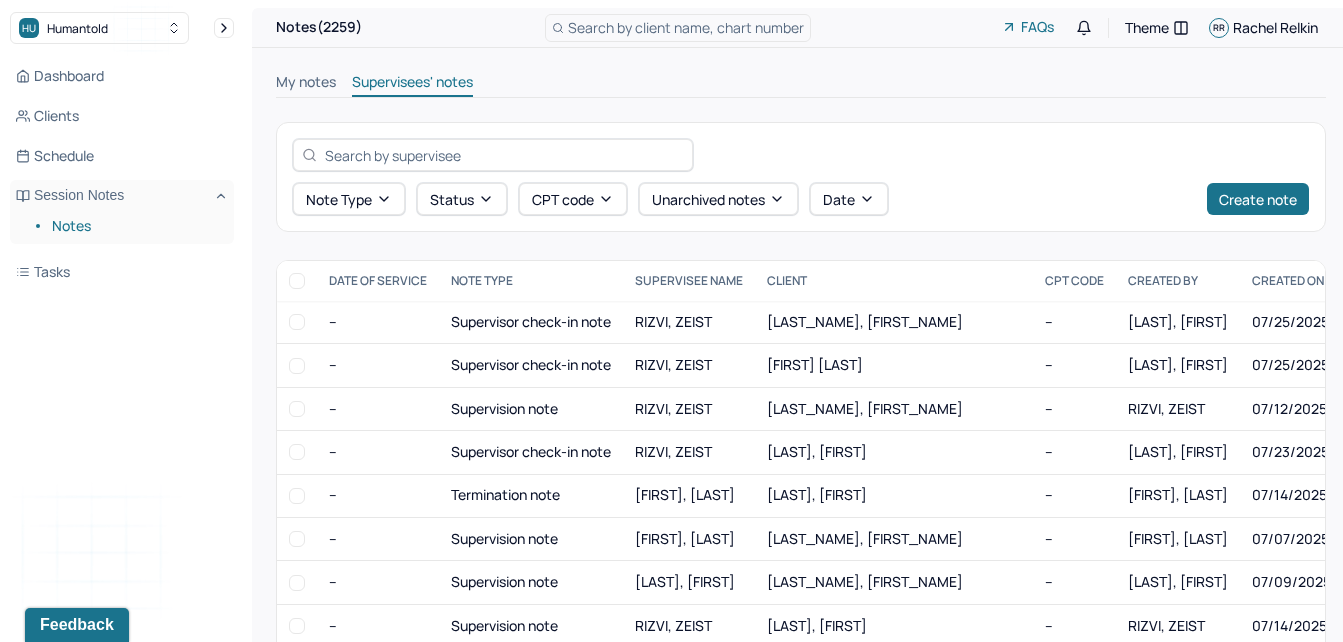click on "My notes" at bounding box center [306, 84] 